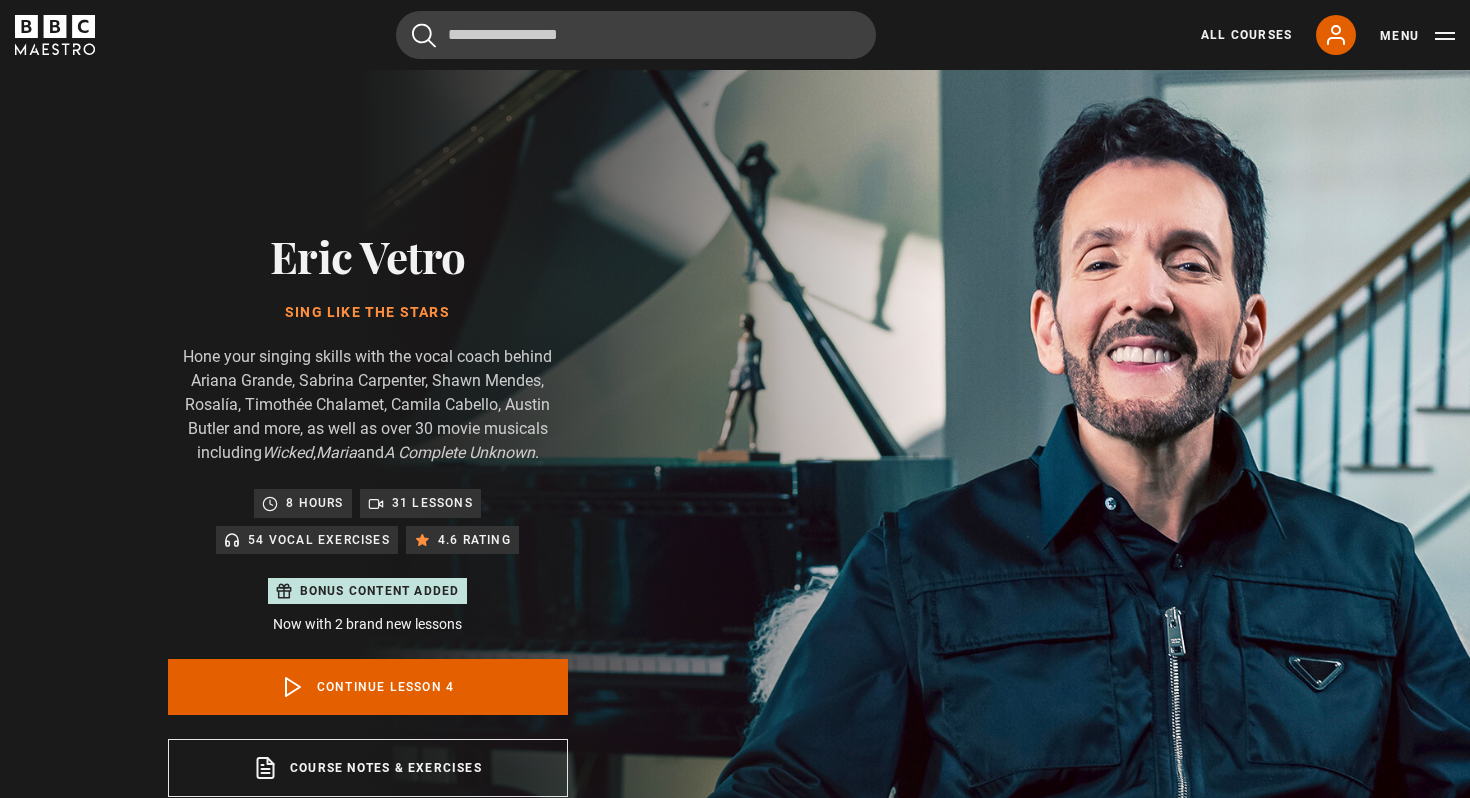 scroll, scrollTop: 0, scrollLeft: 0, axis: both 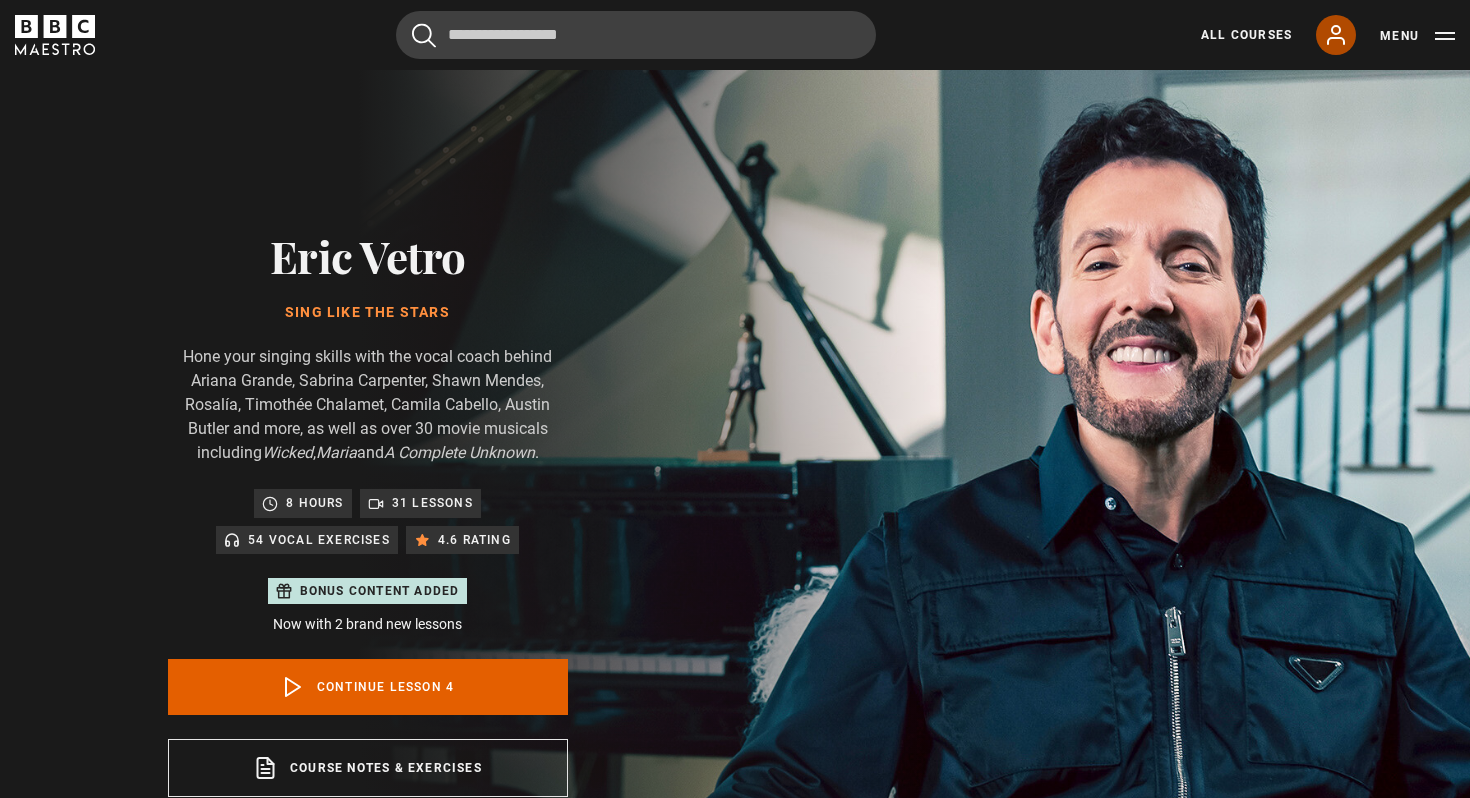 click 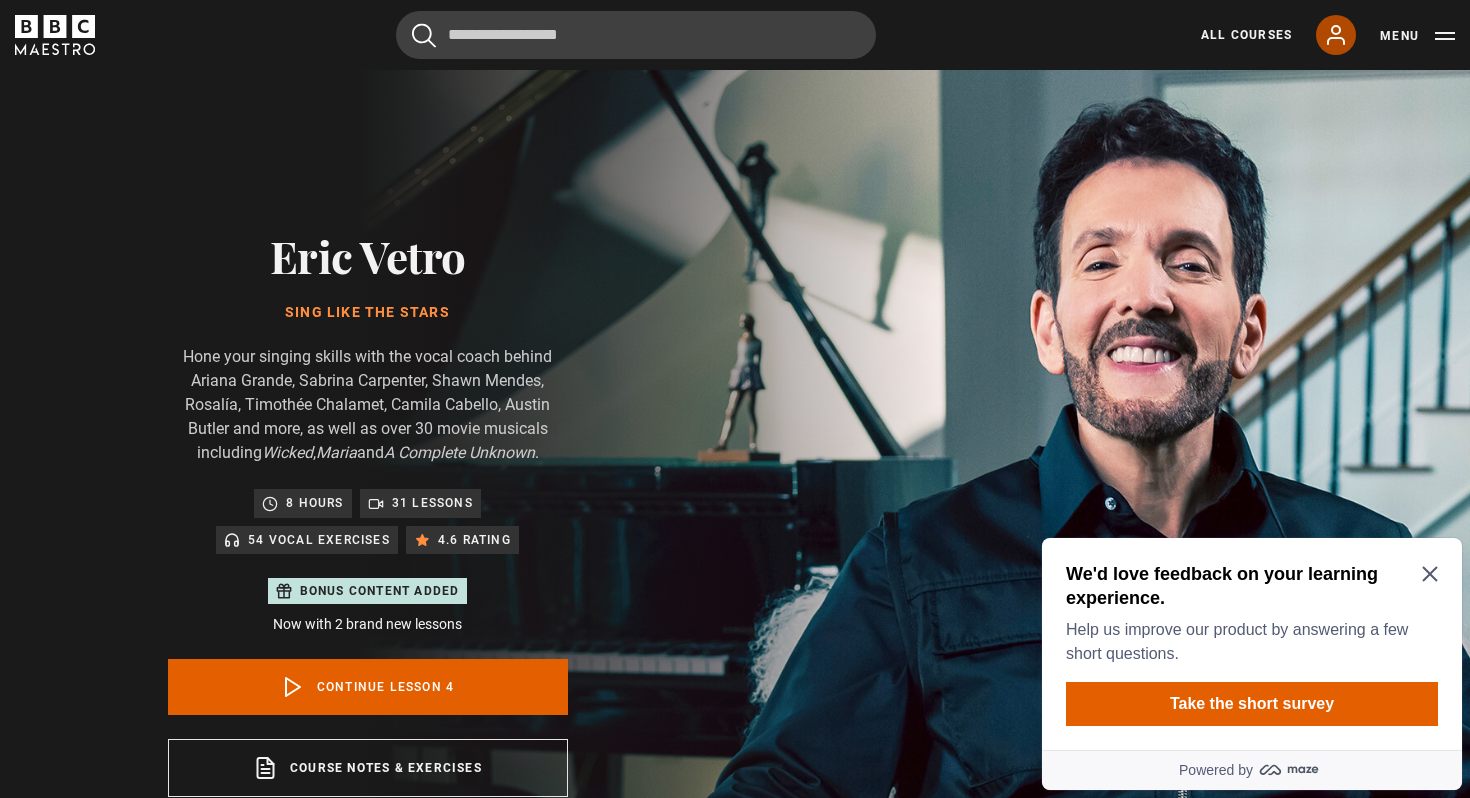 scroll, scrollTop: 0, scrollLeft: 0, axis: both 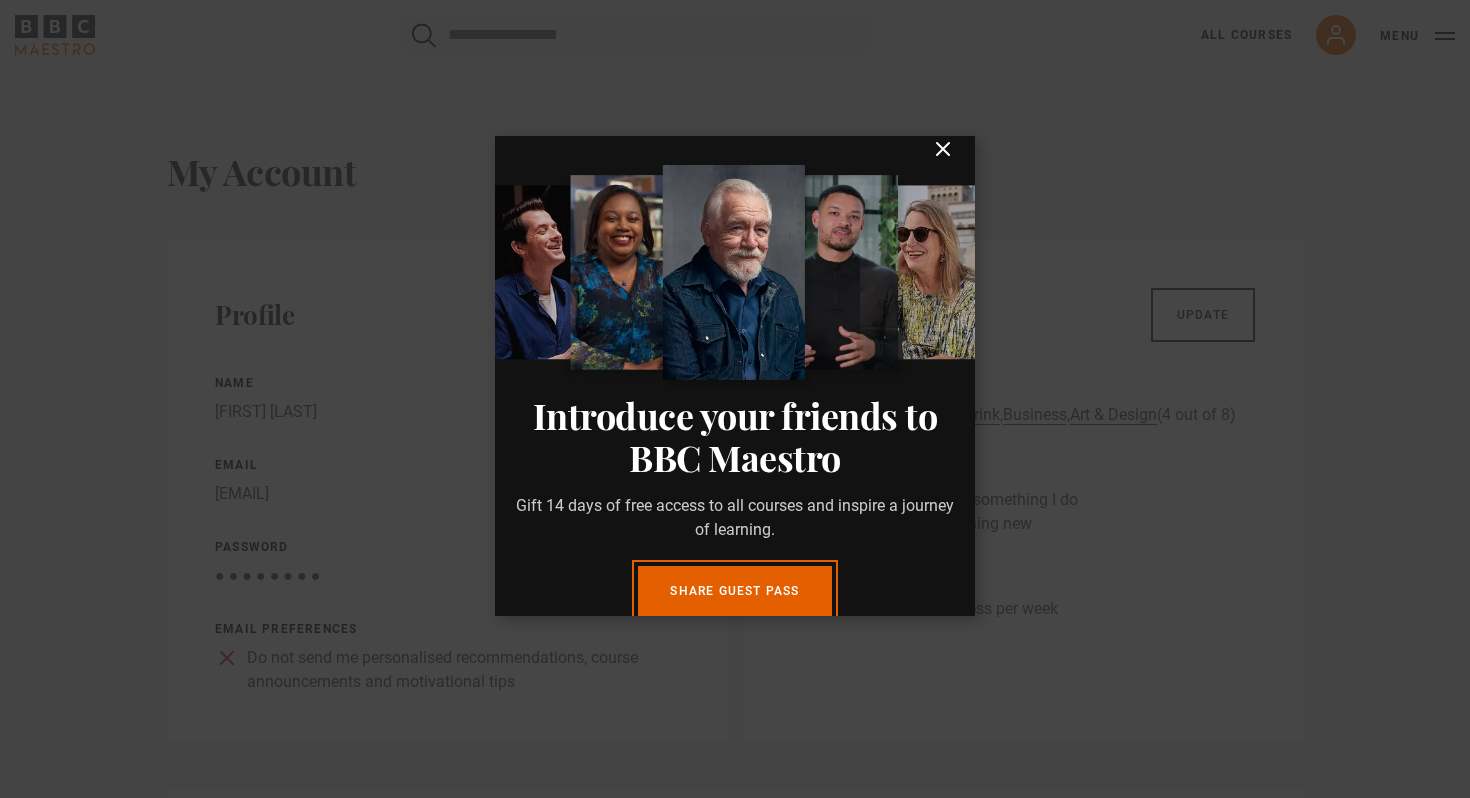 click 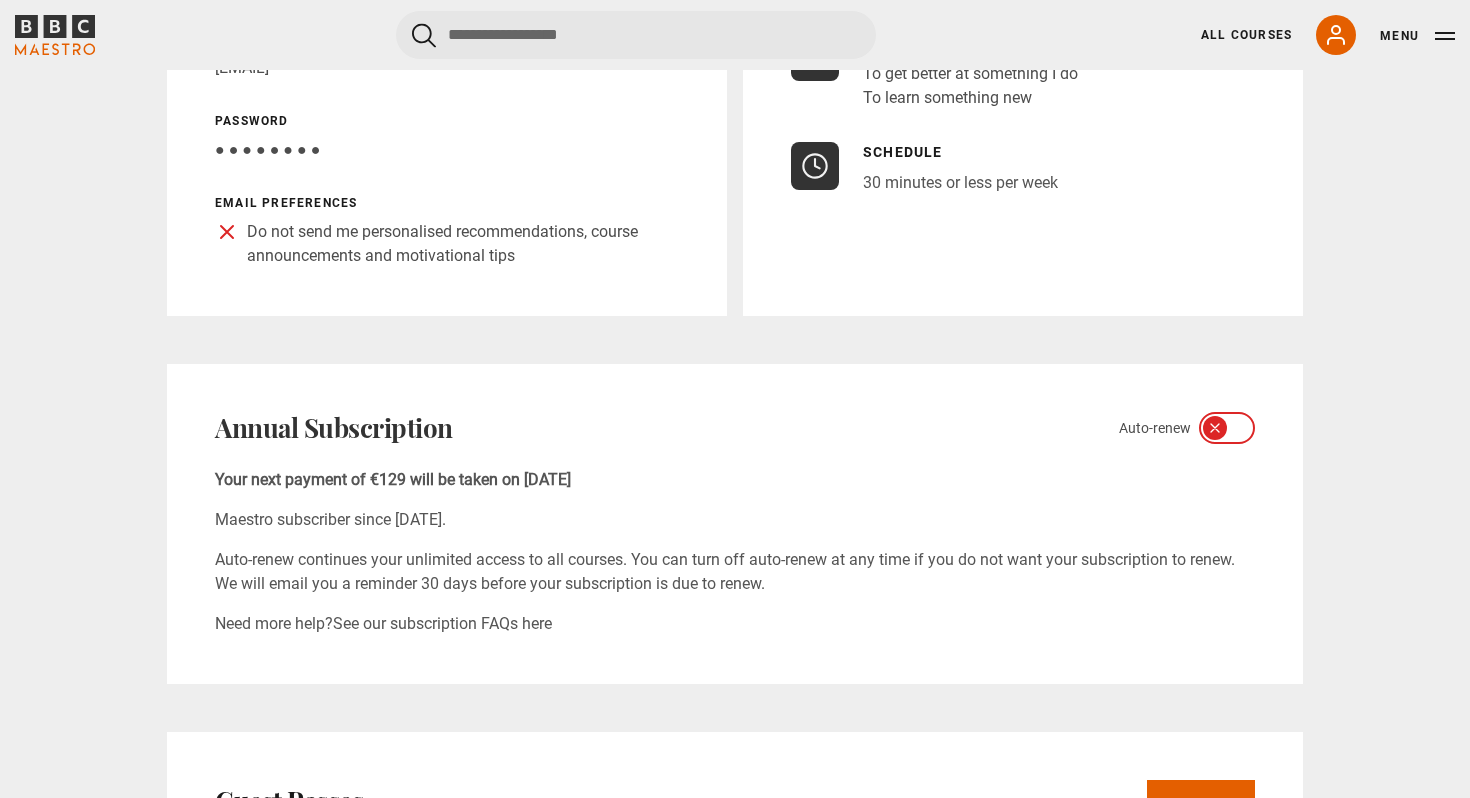 scroll, scrollTop: 428, scrollLeft: 0, axis: vertical 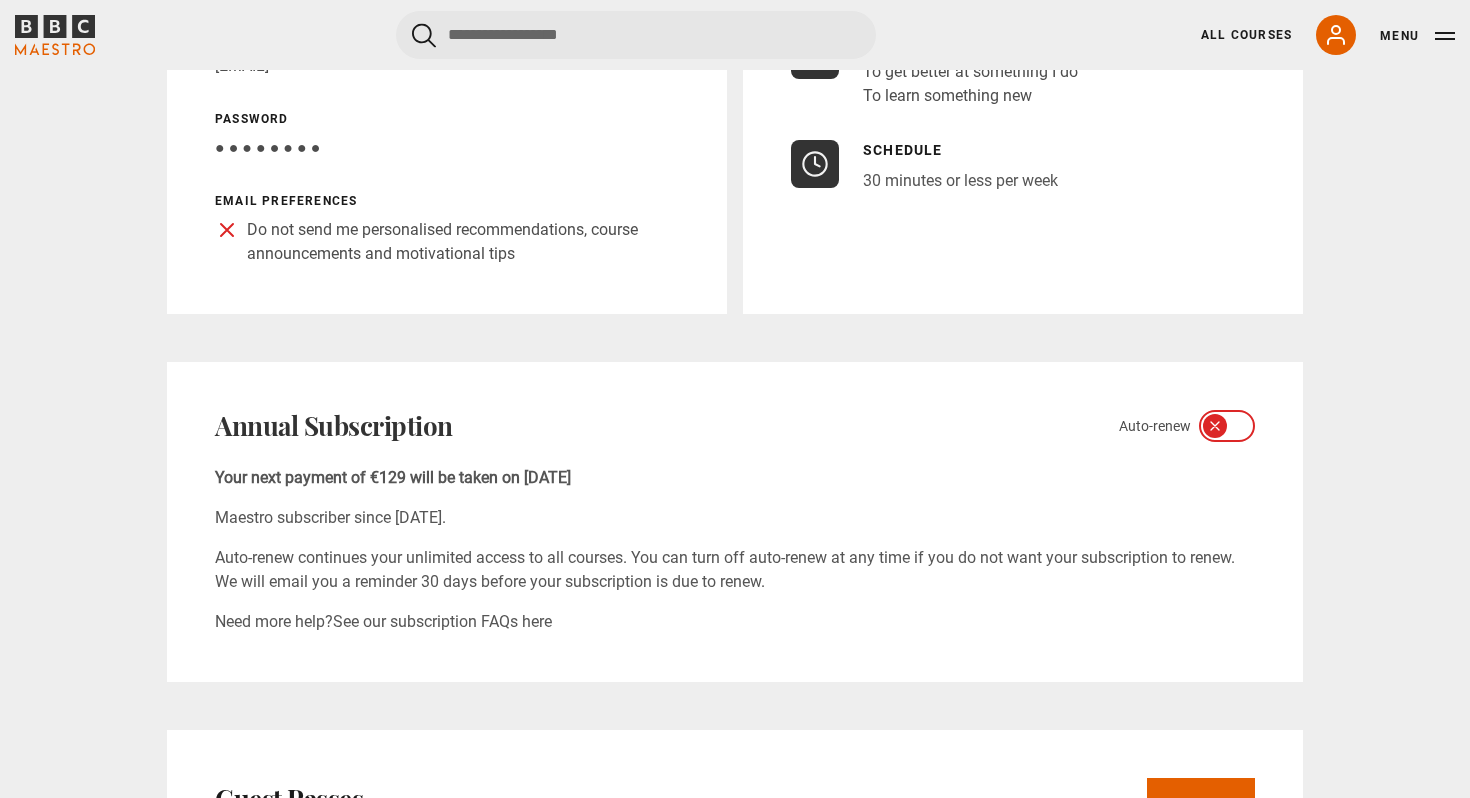 click 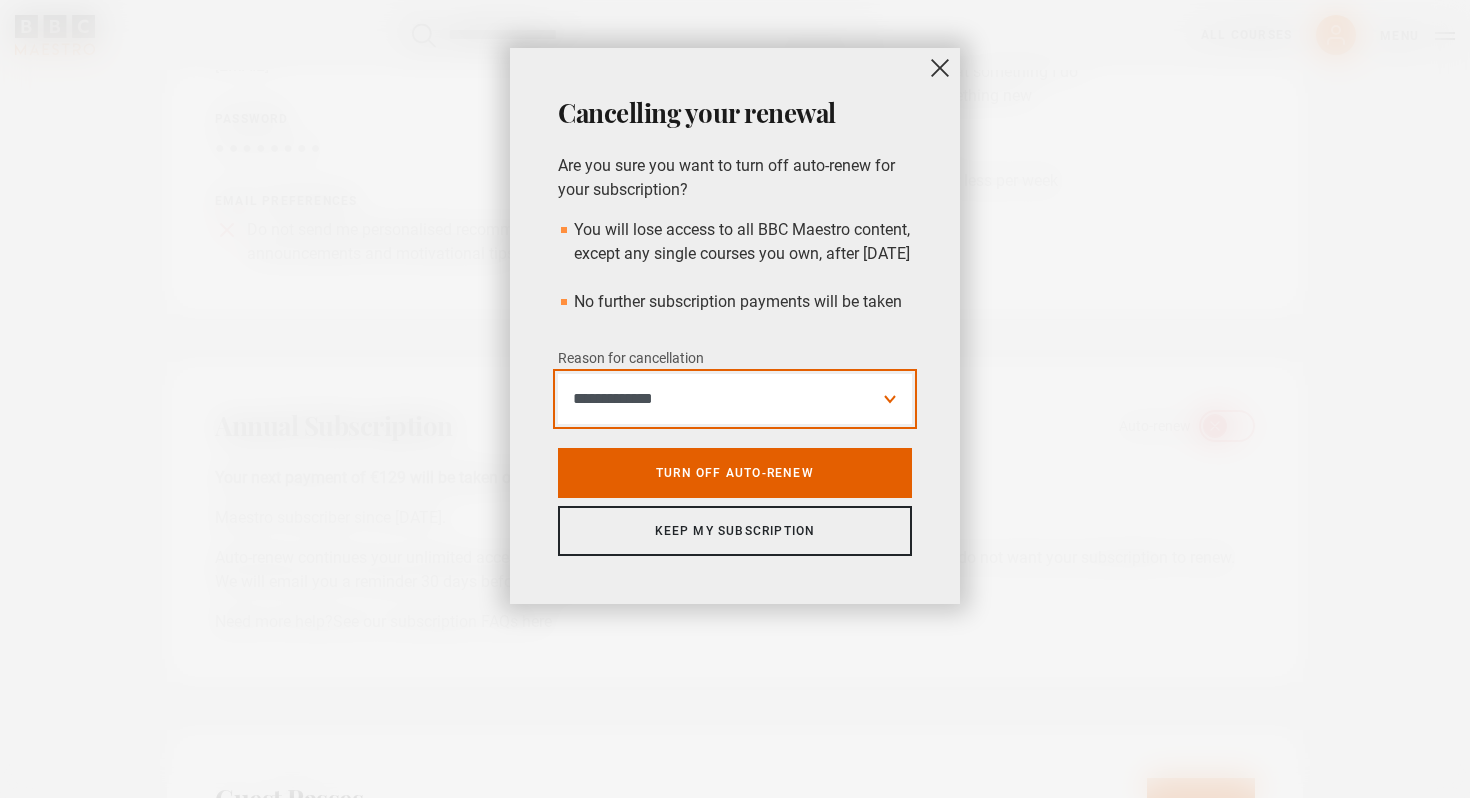 click on "**********" at bounding box center [735, 399] 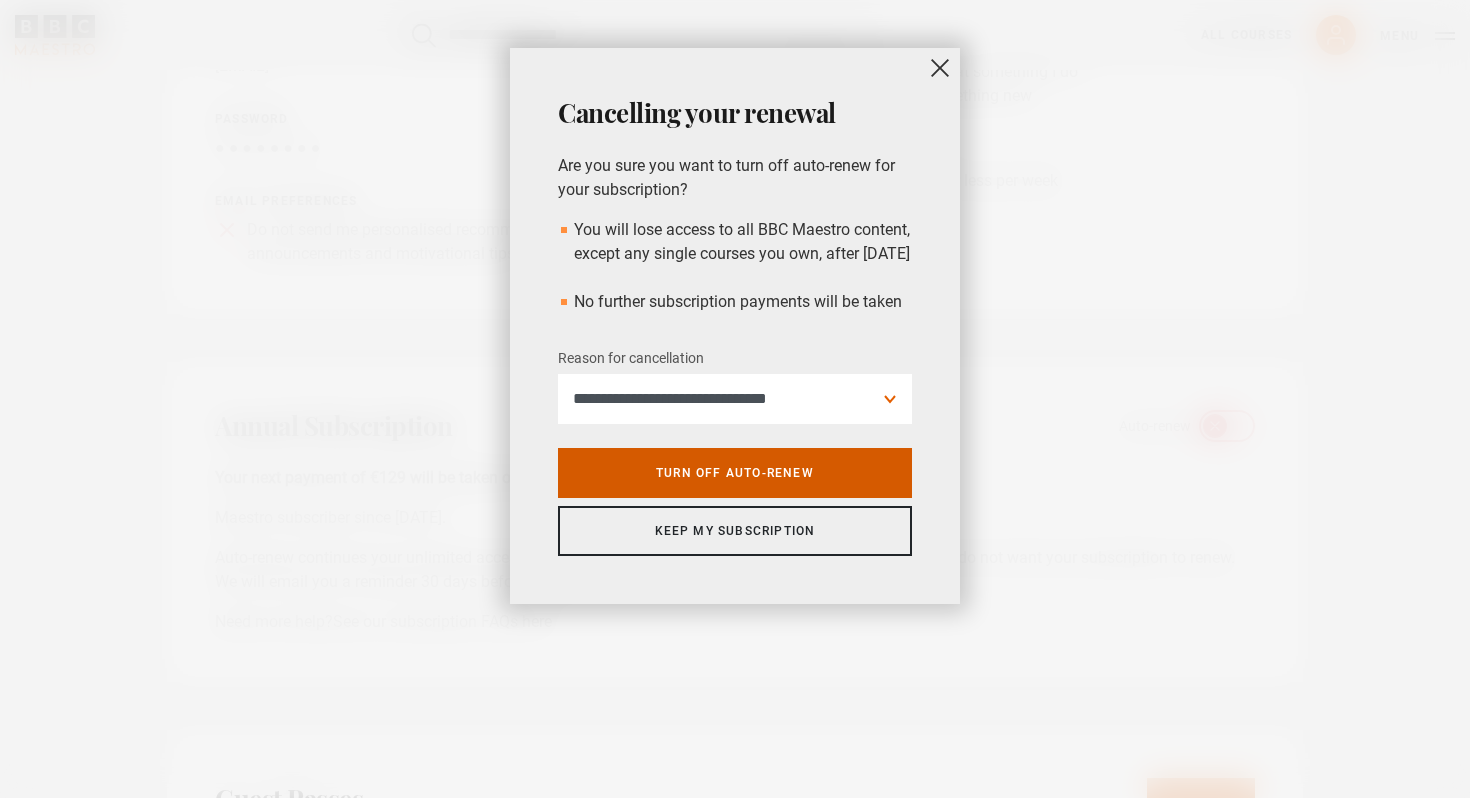 click on "Turn off auto-renew" at bounding box center (735, 473) 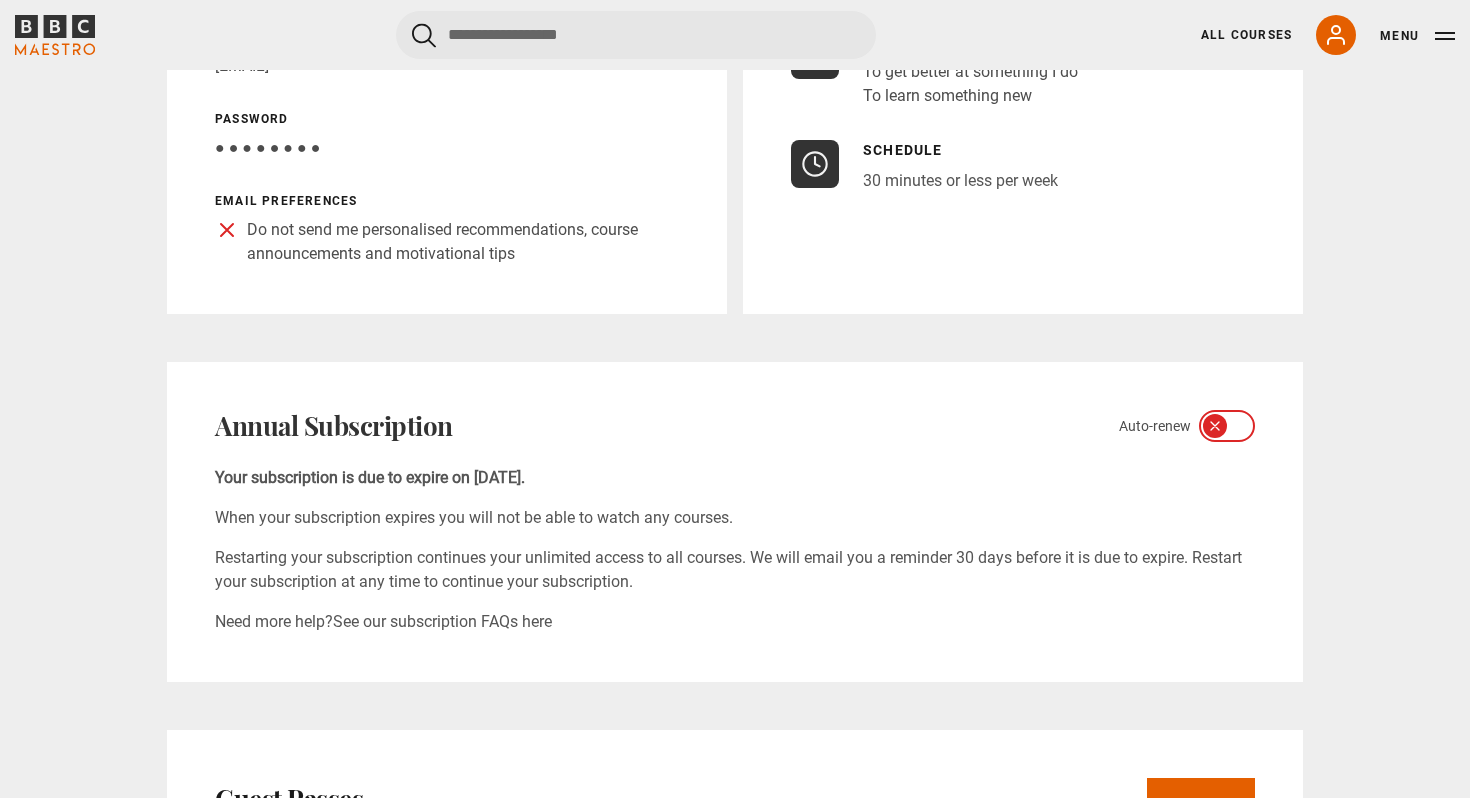 click on "Restarting your subscription continues your unlimited access to all courses.
We will email you a reminder 30 days before it is due to expire.
Restart your subscription at any time to continue your subscription." at bounding box center [735, 570] 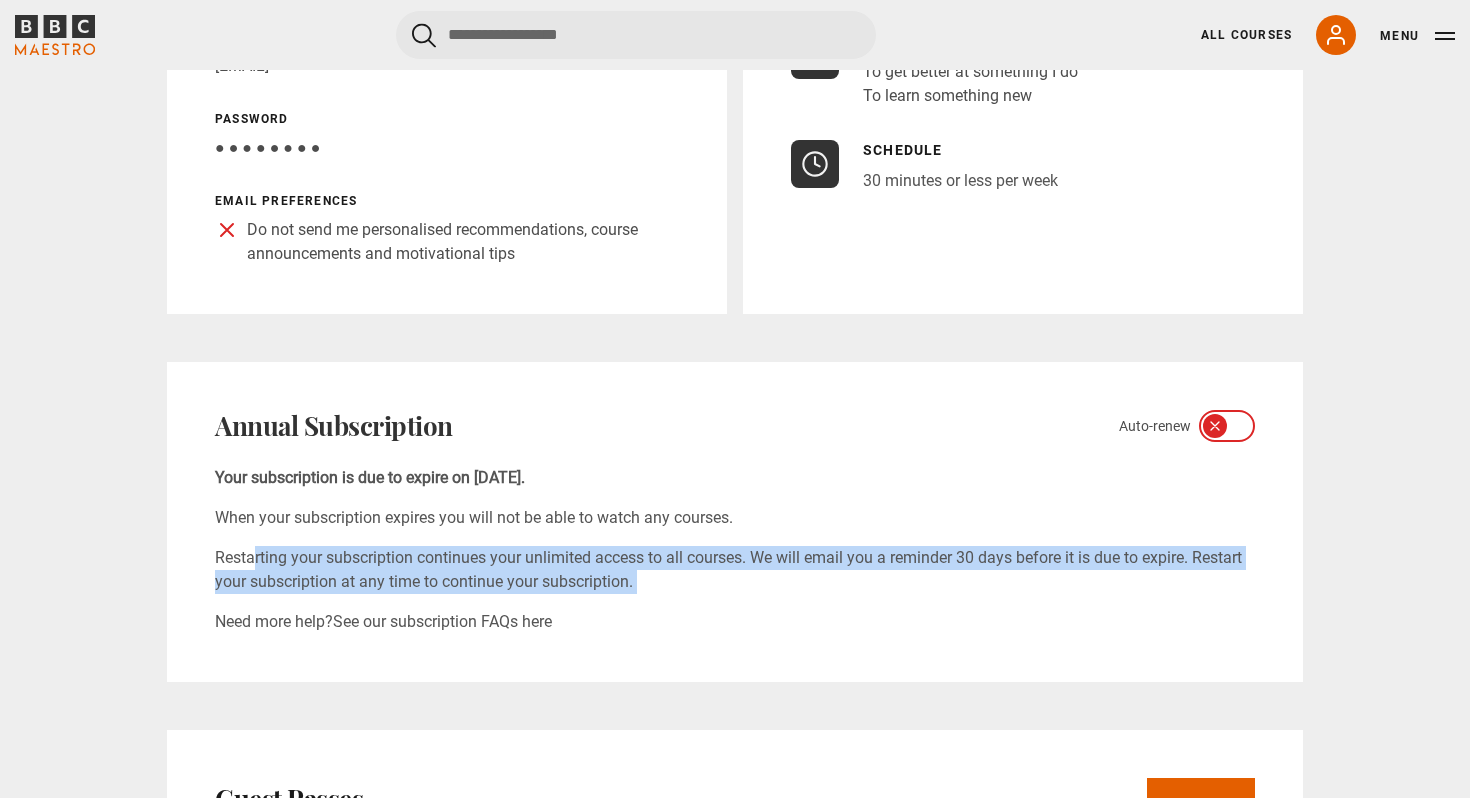 click on "Restarting your subscription continues your unlimited access to all courses.
We will email you a reminder 30 days before it is due to expire.
Restart your subscription at any time to continue your subscription." at bounding box center (735, 570) 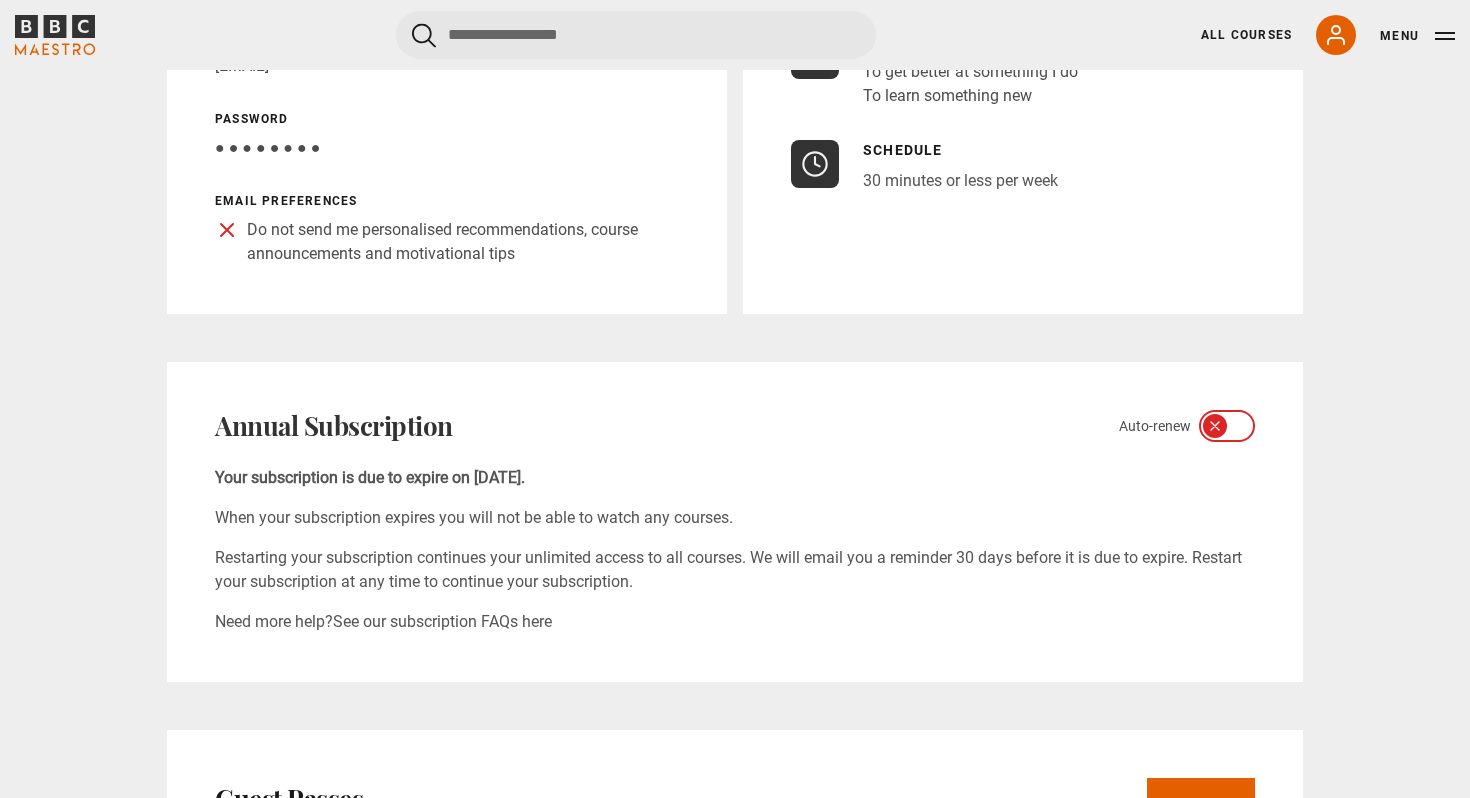 click on "Restarting your subscription continues your unlimited access to all courses.
We will email you a reminder 30 days before it is due to expire.
Restart your subscription at any time to continue your subscription." at bounding box center (735, 570) 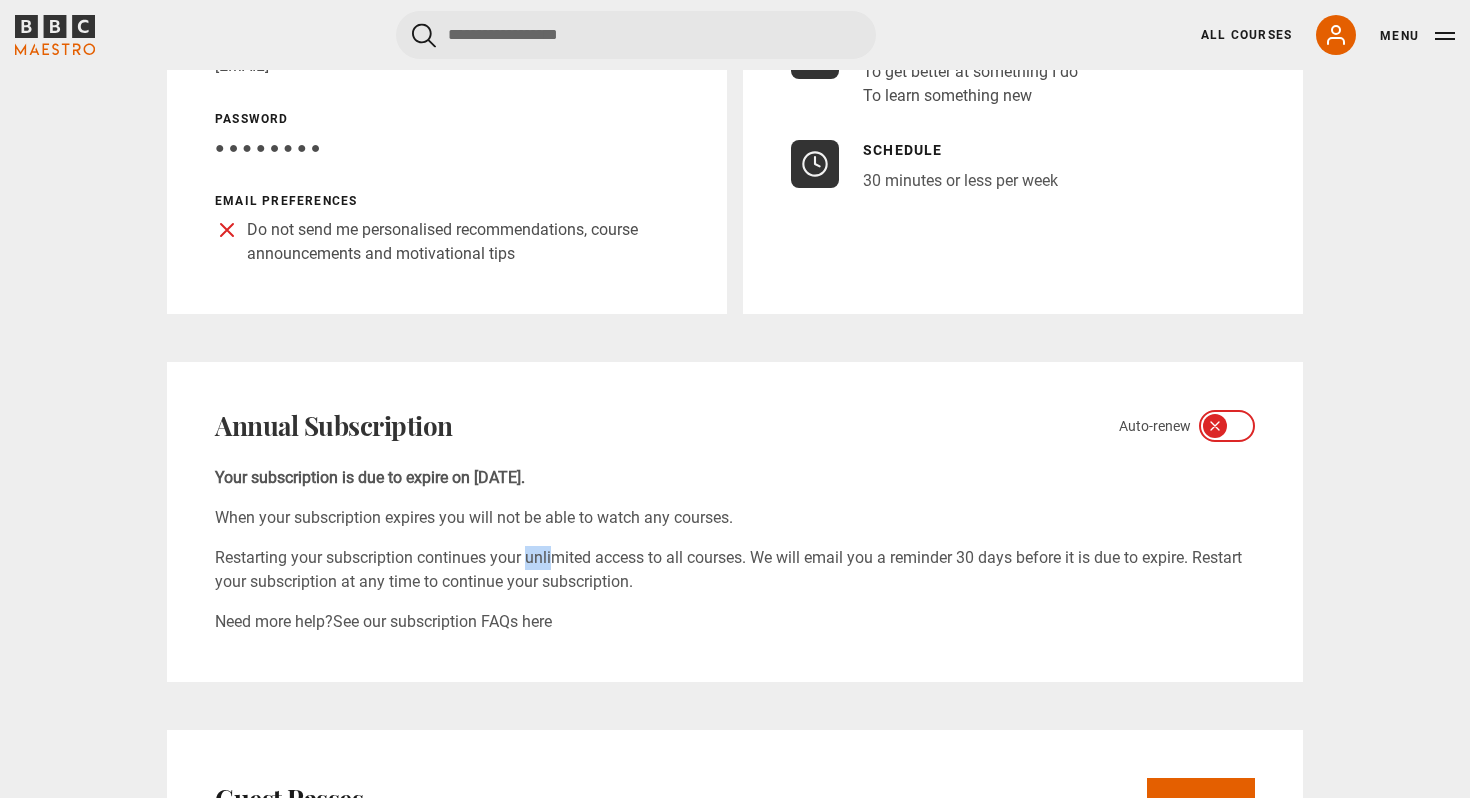 click on "Restarting your subscription continues your unlimited access to all courses.
We will email you a reminder 30 days before it is due to expire.
Restart your subscription at any time to continue your subscription." at bounding box center [735, 570] 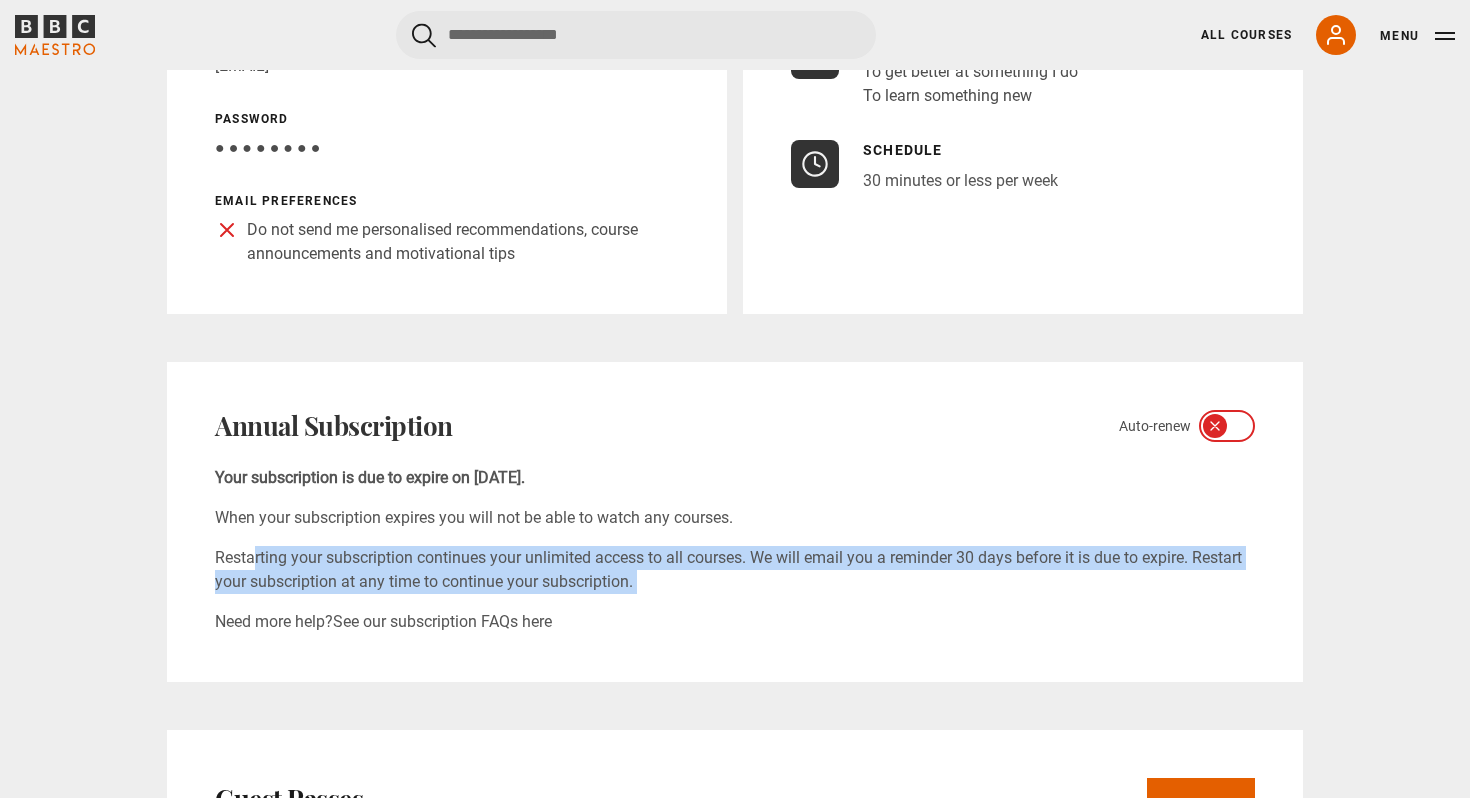click on "Restarting your subscription continues your unlimited access to all courses.
We will email you a reminder 30 days before it is due to expire.
Restart your subscription at any time to continue your subscription." at bounding box center (735, 570) 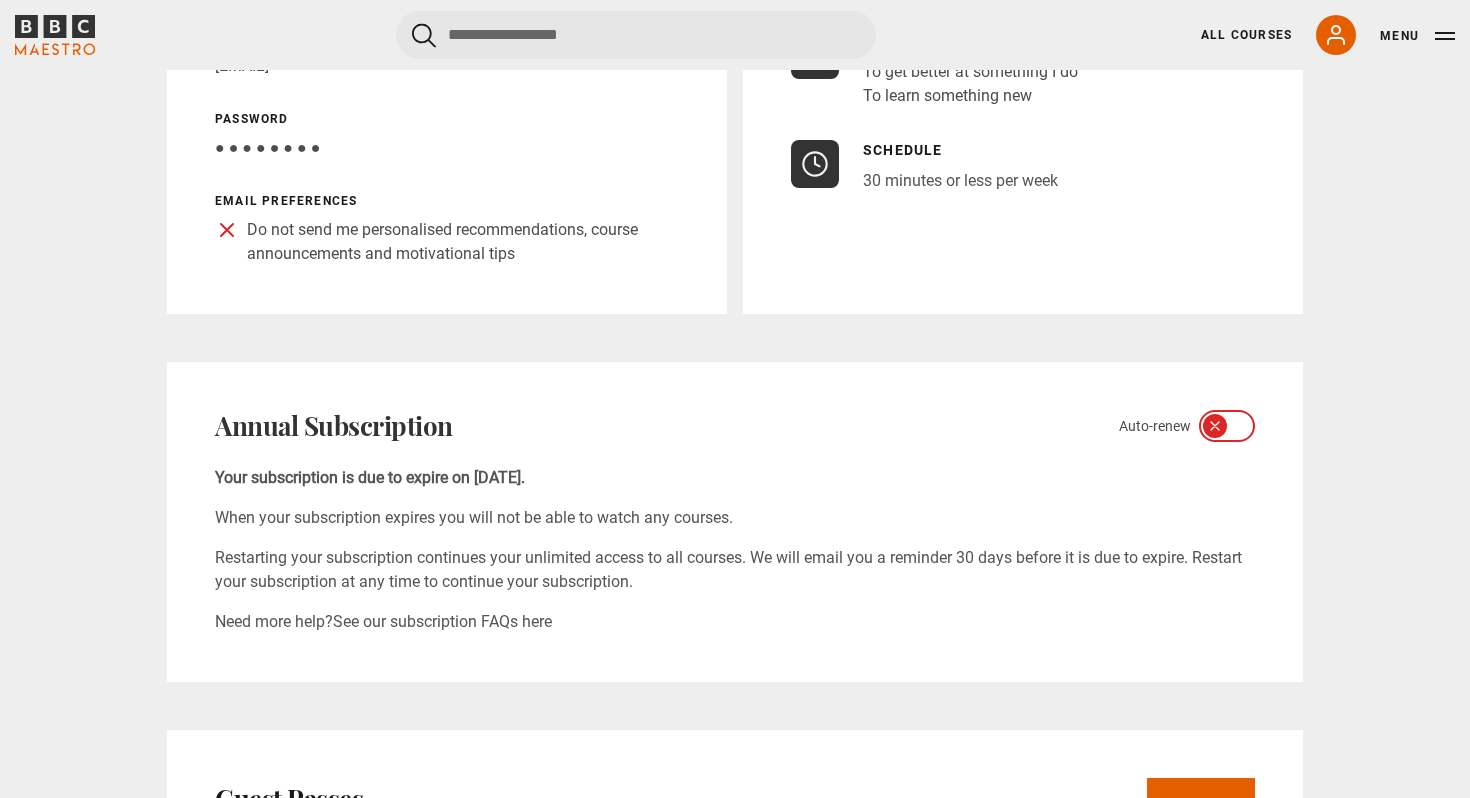 click on "Restarting your subscription continues your unlimited access to all courses.
We will email you a reminder 30 days before it is due to expire.
Restart your subscription at any time to continue your subscription." at bounding box center (735, 570) 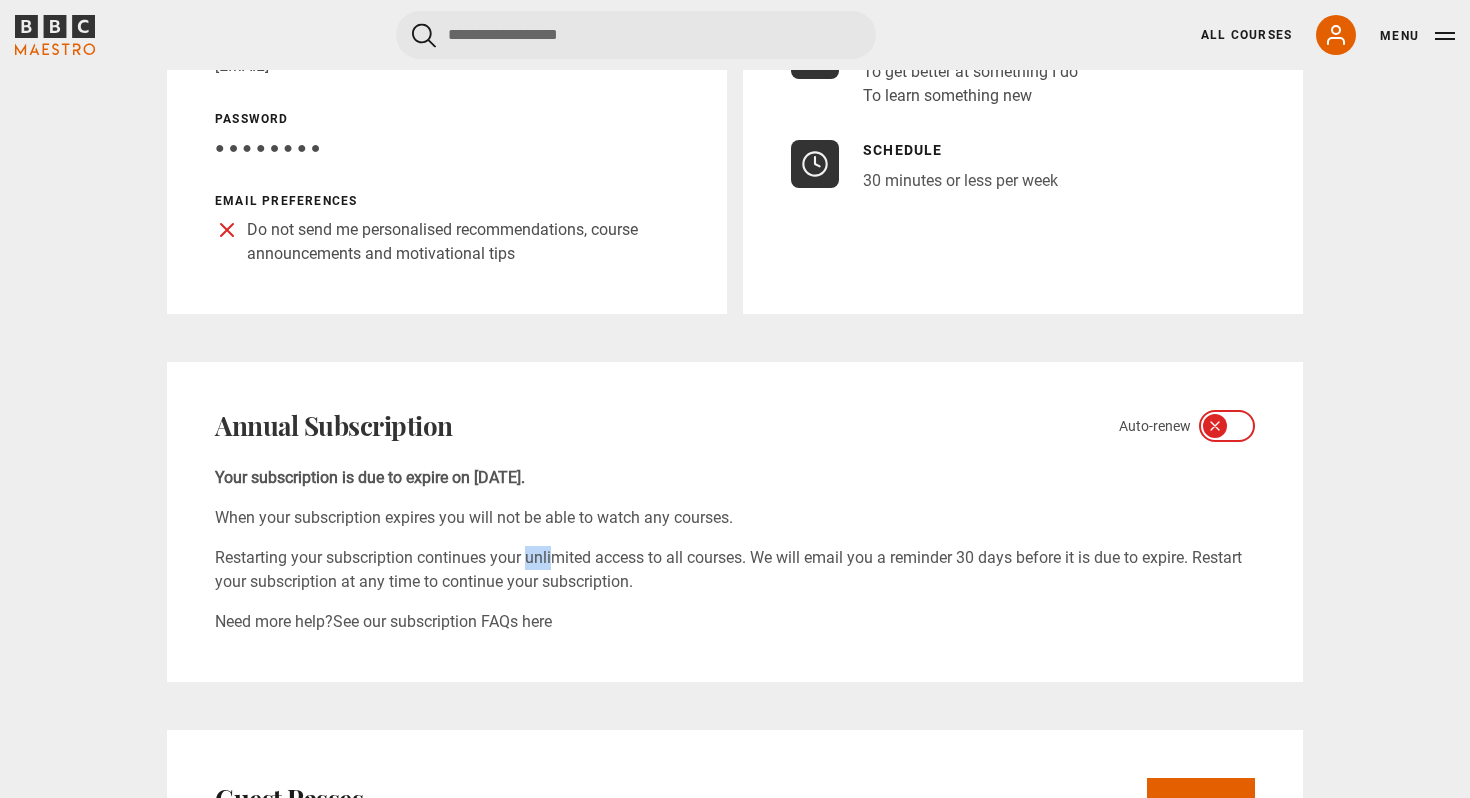 click on "Restarting your subscription continues your unlimited access to all courses.
We will email you a reminder 30 days before it is due to expire.
Restart your subscription at any time to continue your subscription." at bounding box center (735, 570) 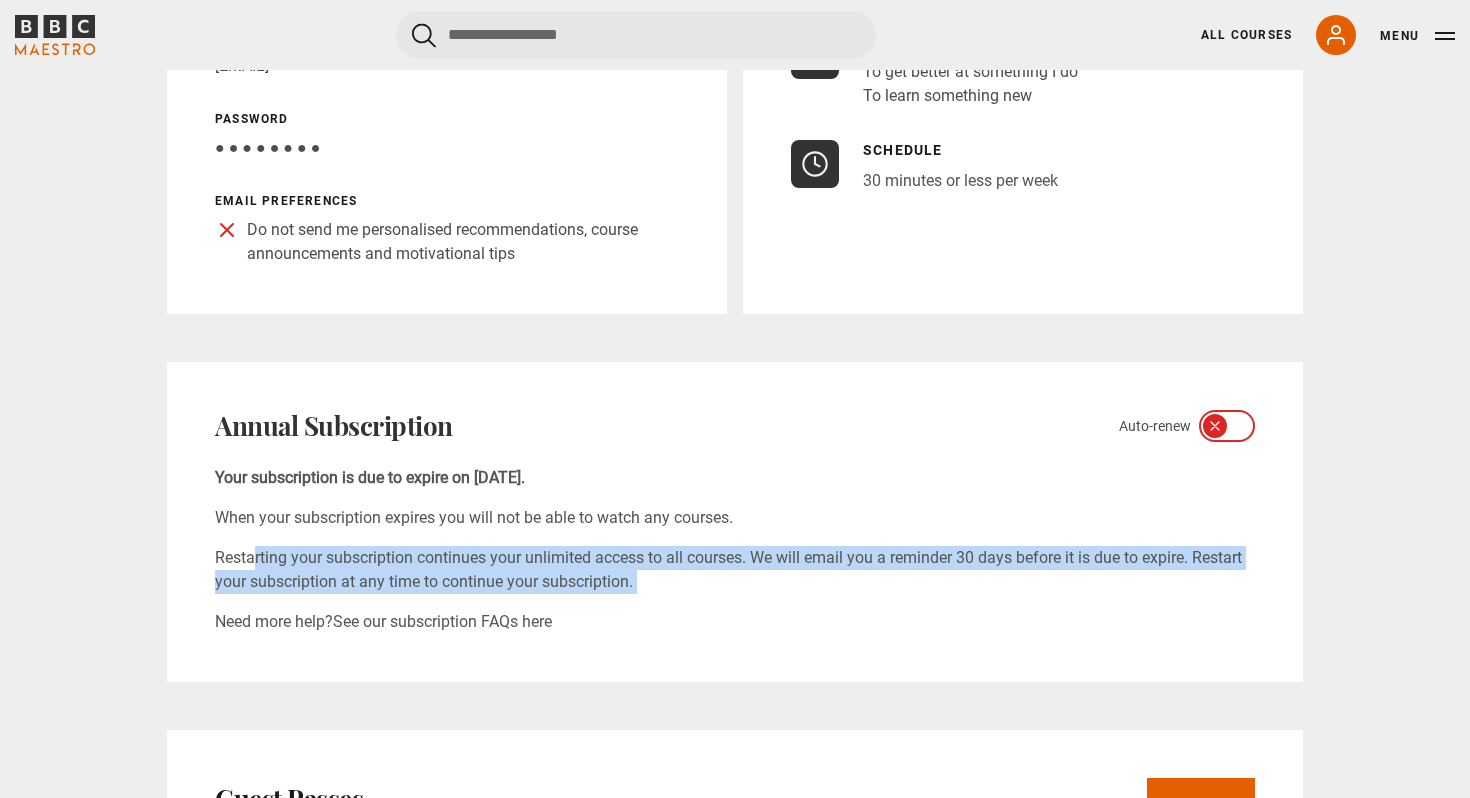 click on "Restarting your subscription continues your unlimited access to all courses.
We will email you a reminder 30 days before it is due to expire.
Restart your subscription at any time to continue your subscription." at bounding box center [735, 570] 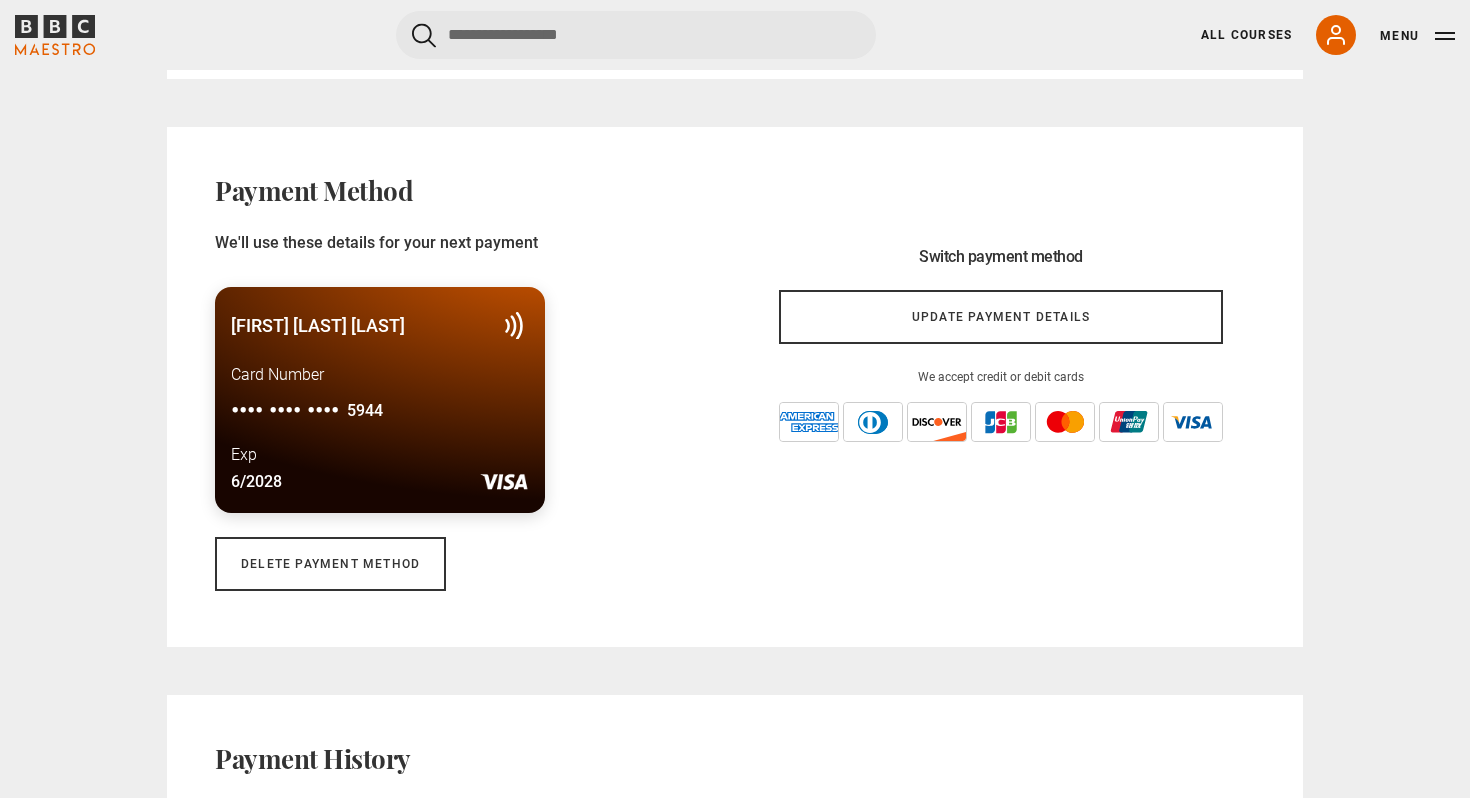 scroll, scrollTop: 1412, scrollLeft: 0, axis: vertical 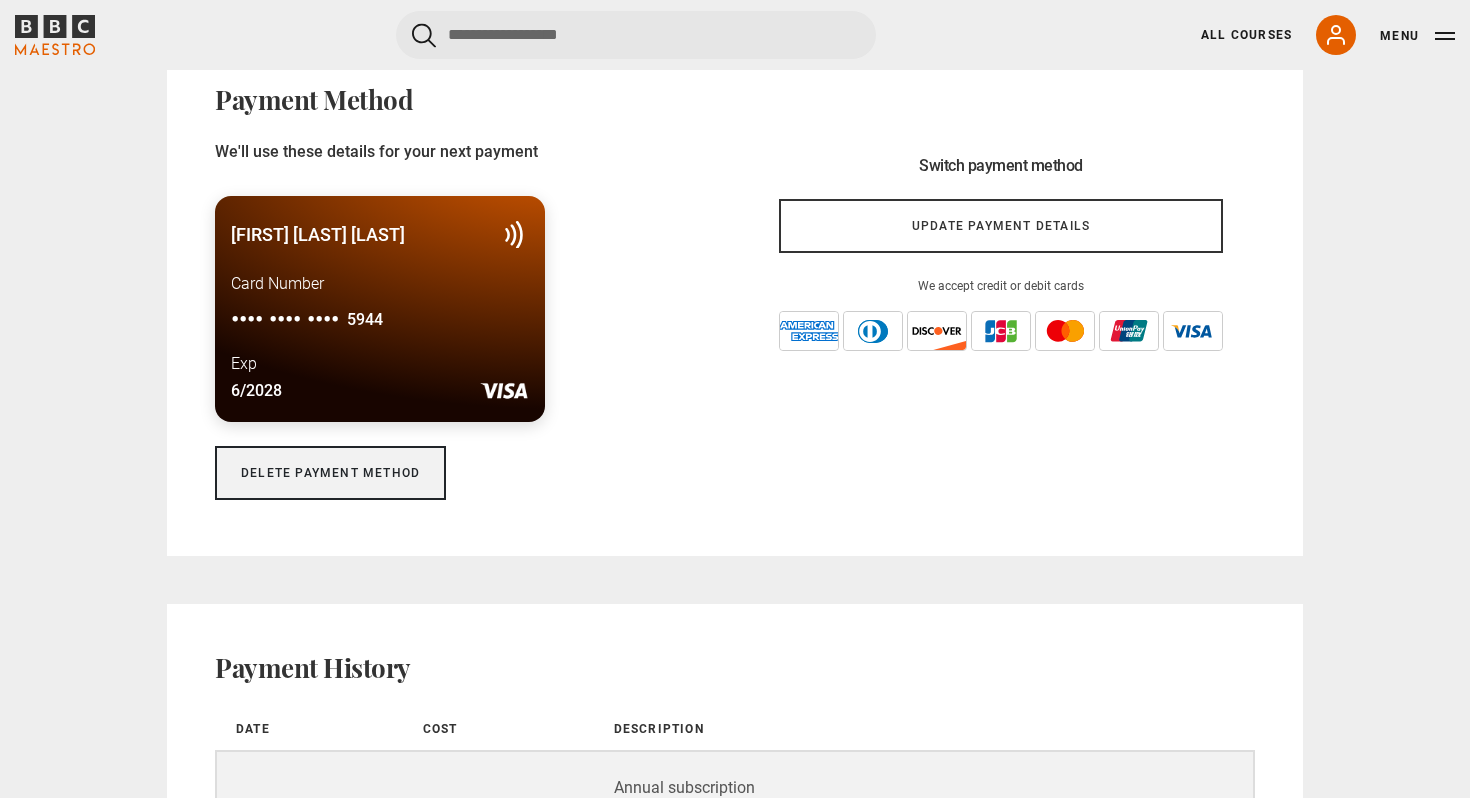 click on "Delete payment method" at bounding box center [330, 473] 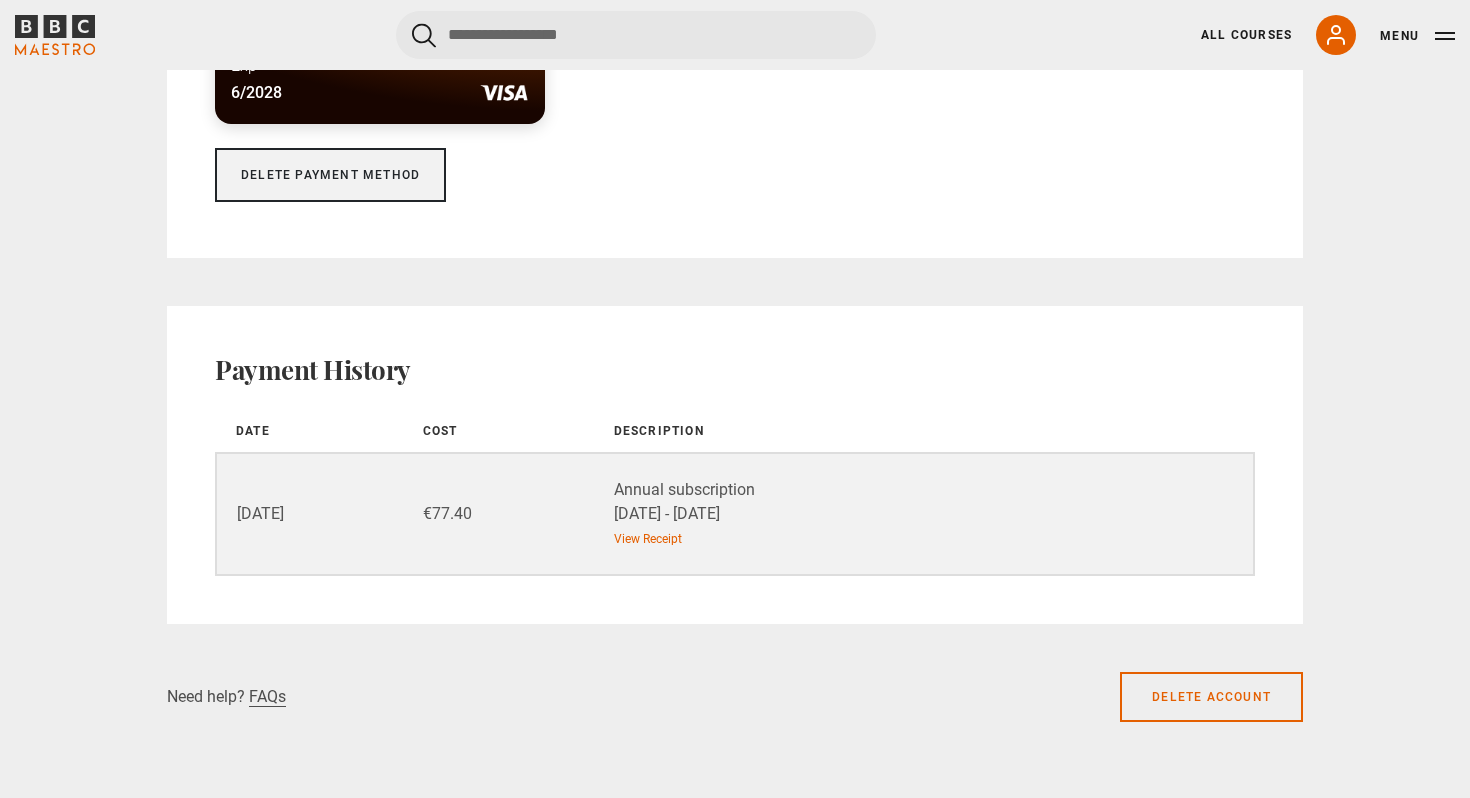 scroll, scrollTop: 1703, scrollLeft: 0, axis: vertical 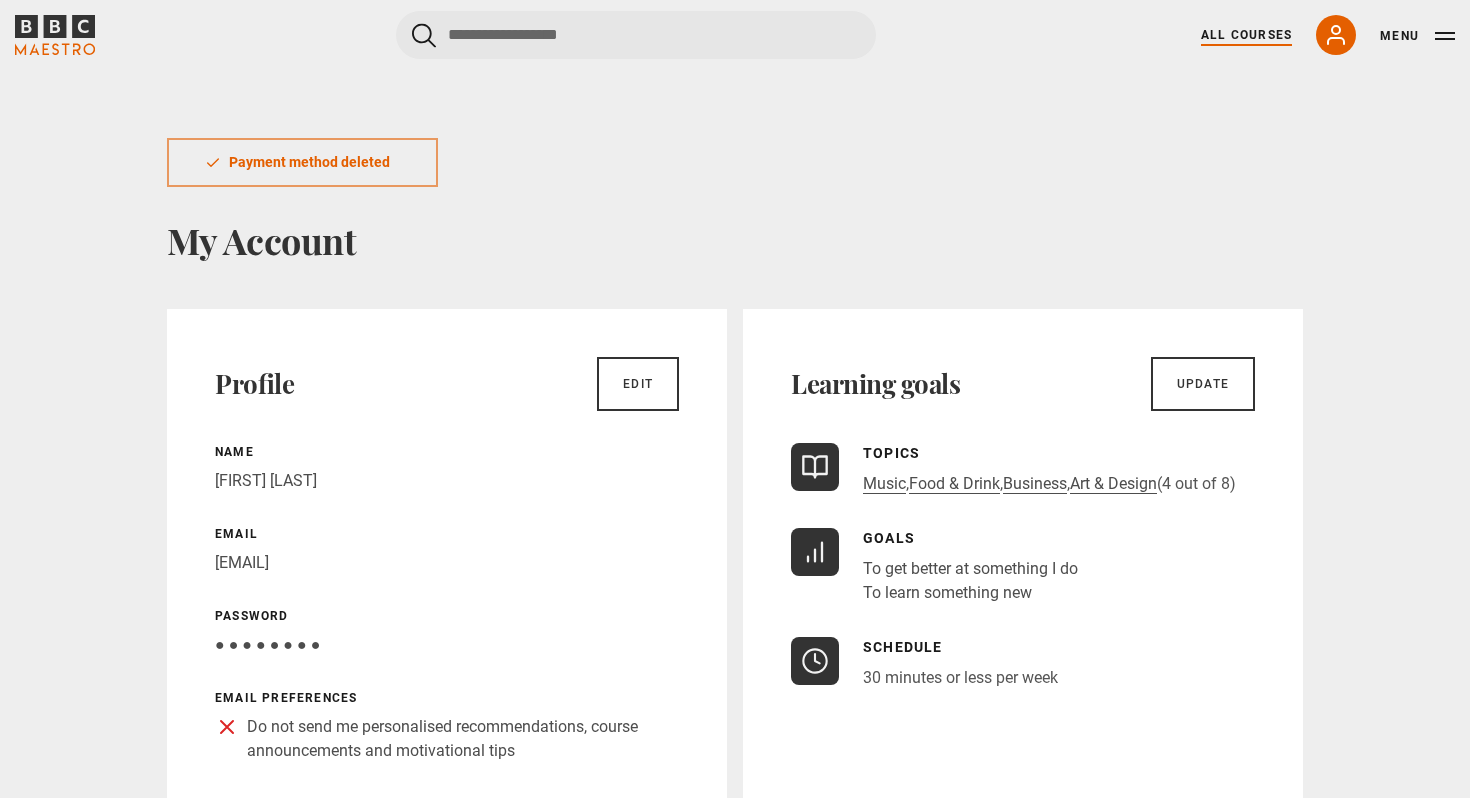 click on "All Courses" at bounding box center (1246, 35) 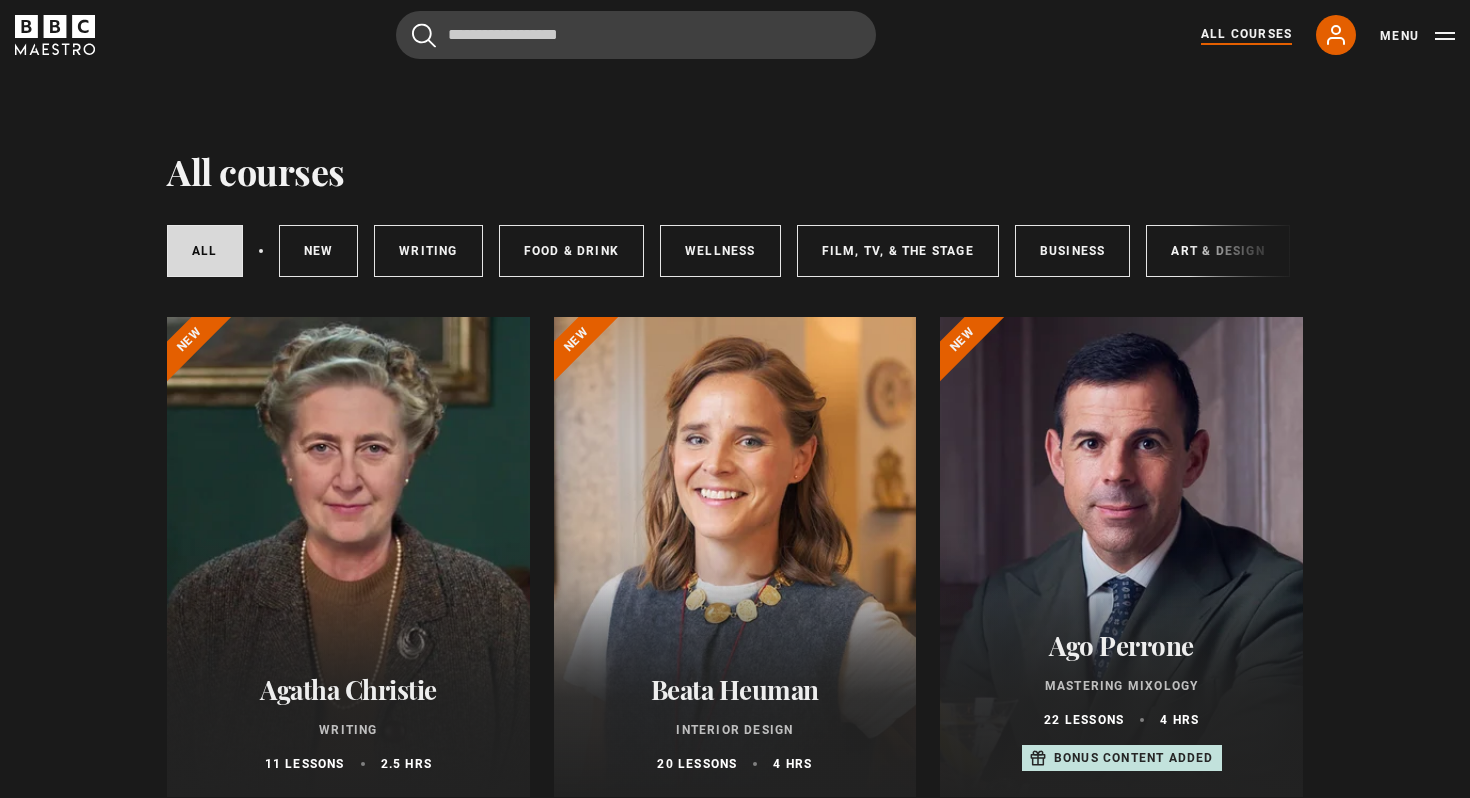 scroll, scrollTop: 0, scrollLeft: 0, axis: both 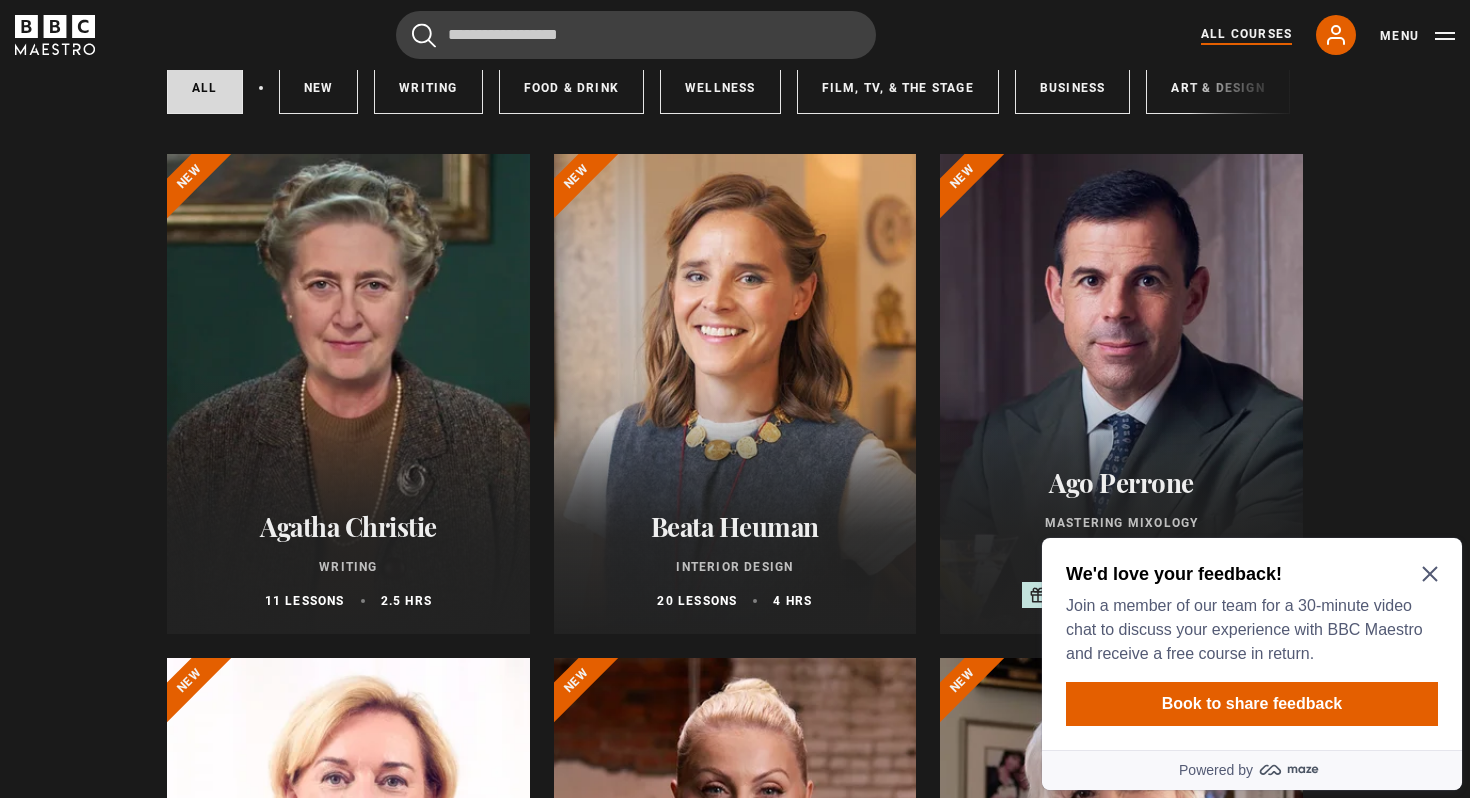 click on "Agatha Christie" at bounding box center [348, 526] 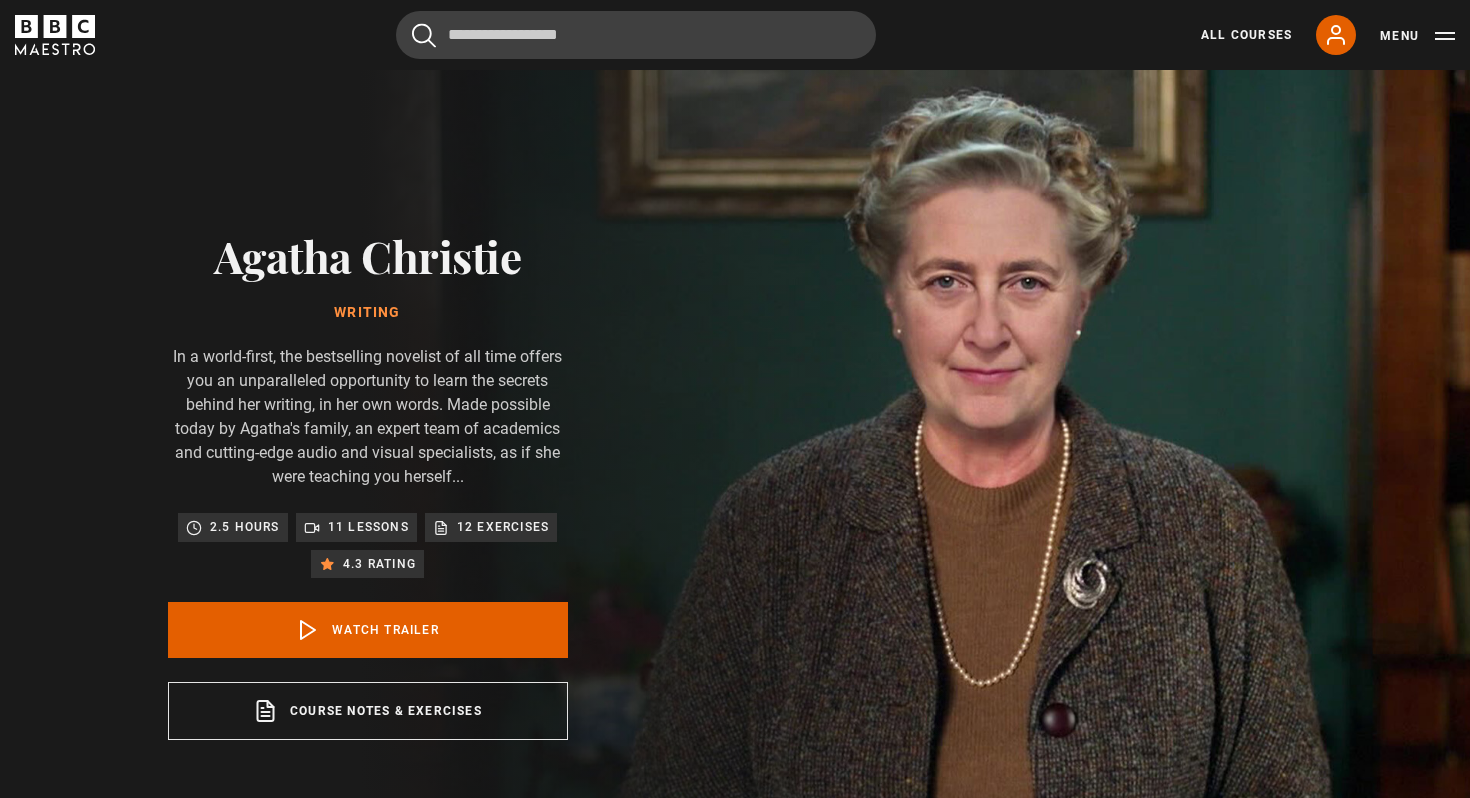 scroll, scrollTop: 0, scrollLeft: 0, axis: both 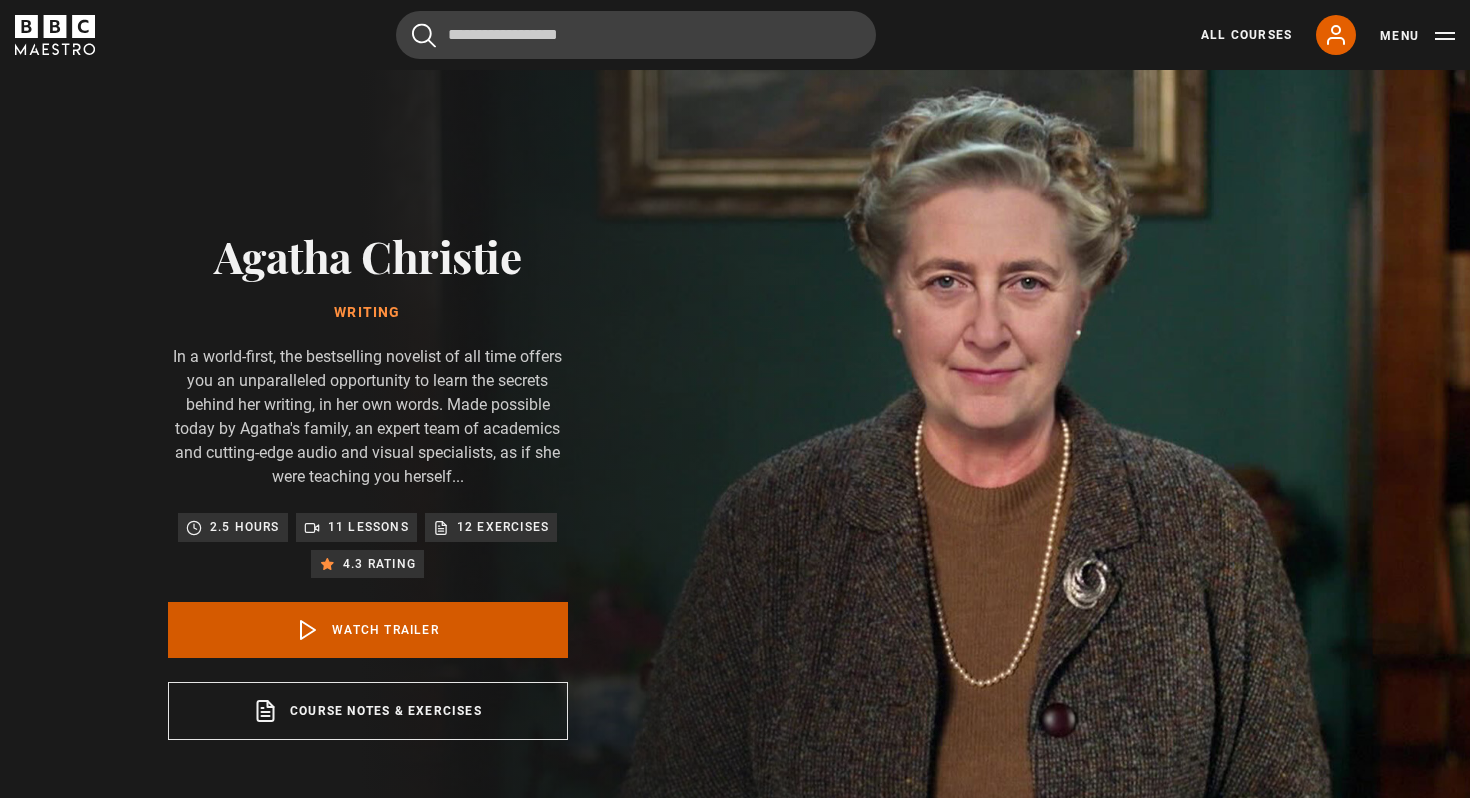 click on "Watch Trailer" at bounding box center [368, 630] 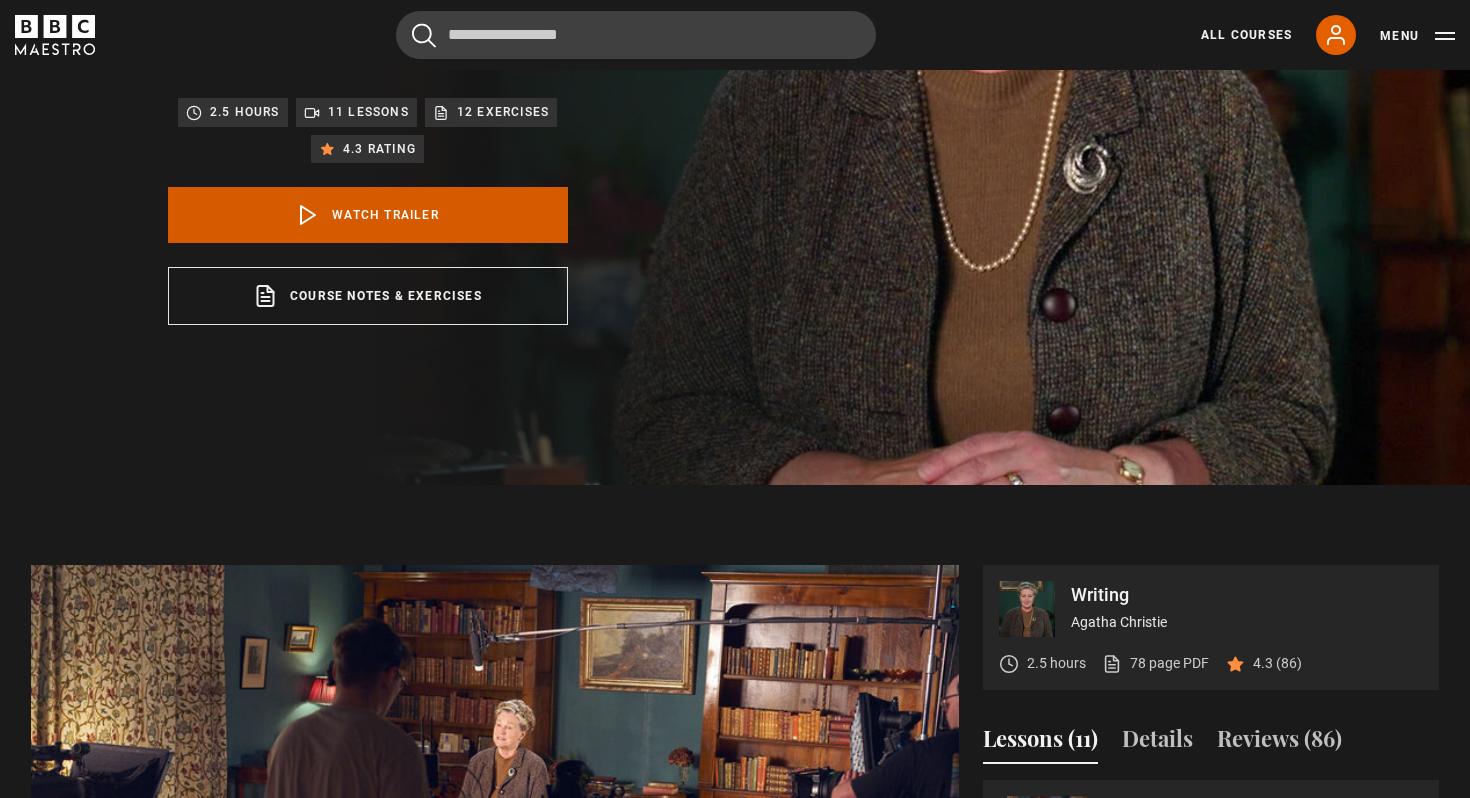 scroll, scrollTop: 740, scrollLeft: 0, axis: vertical 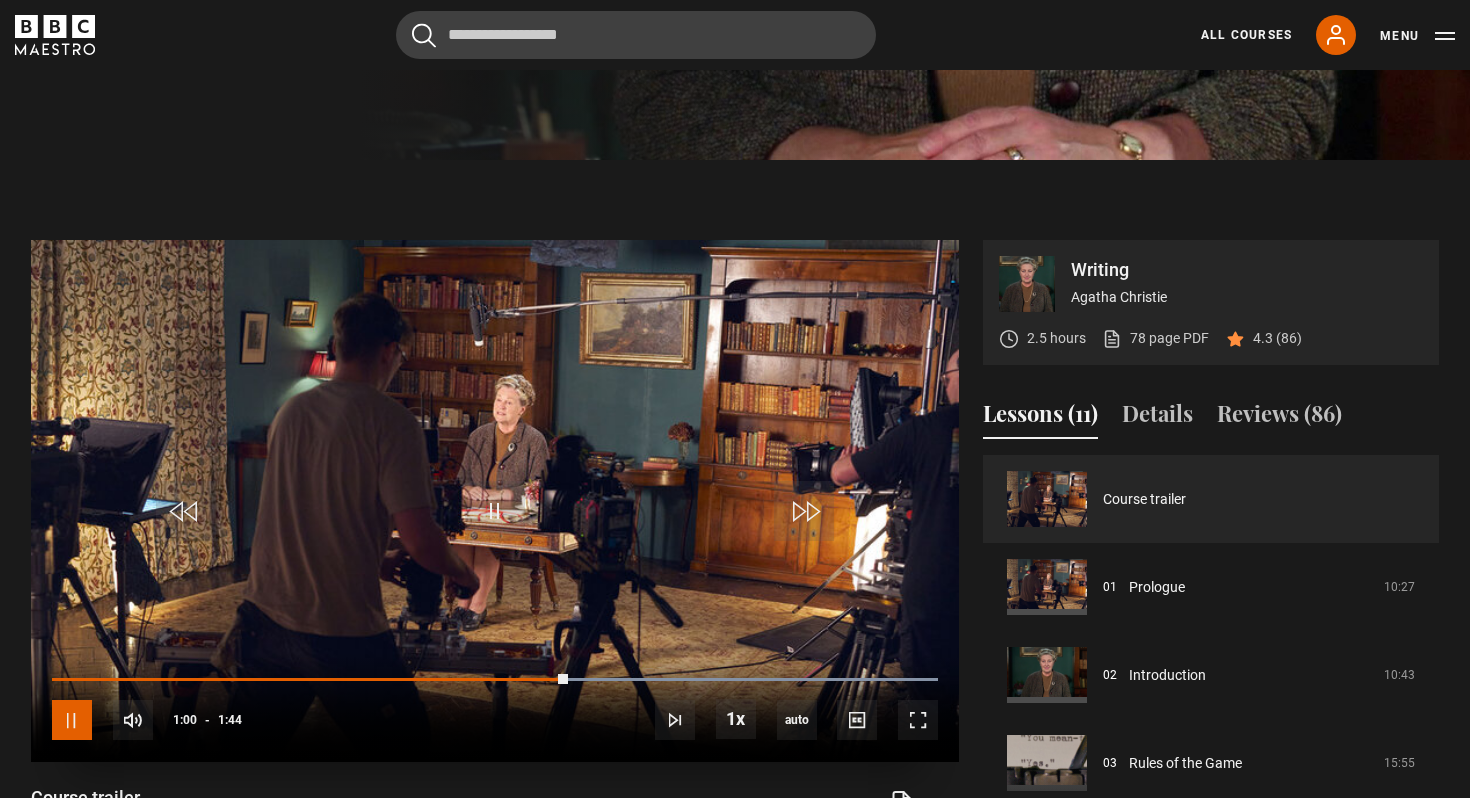 click at bounding box center (72, 720) 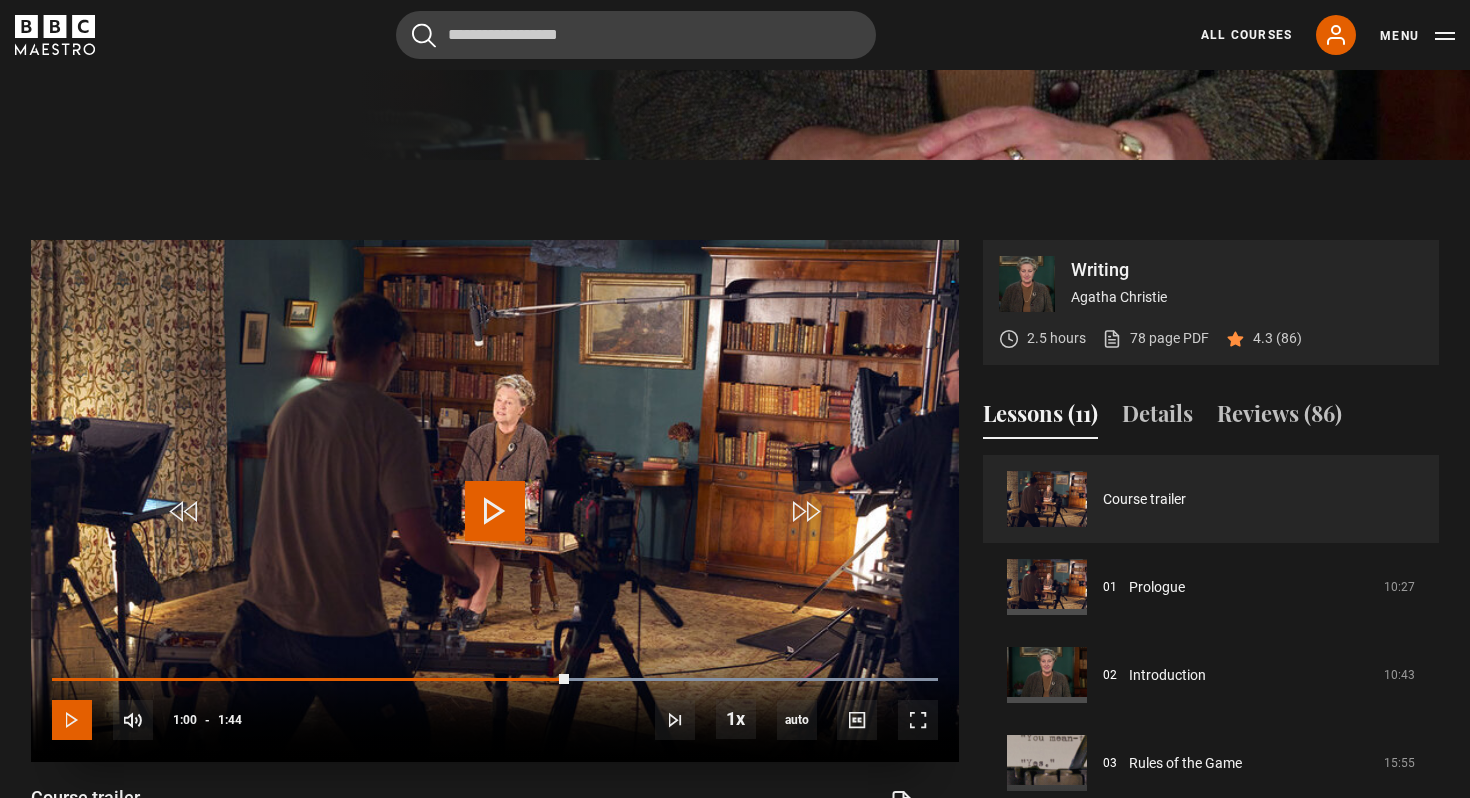 click at bounding box center [72, 720] 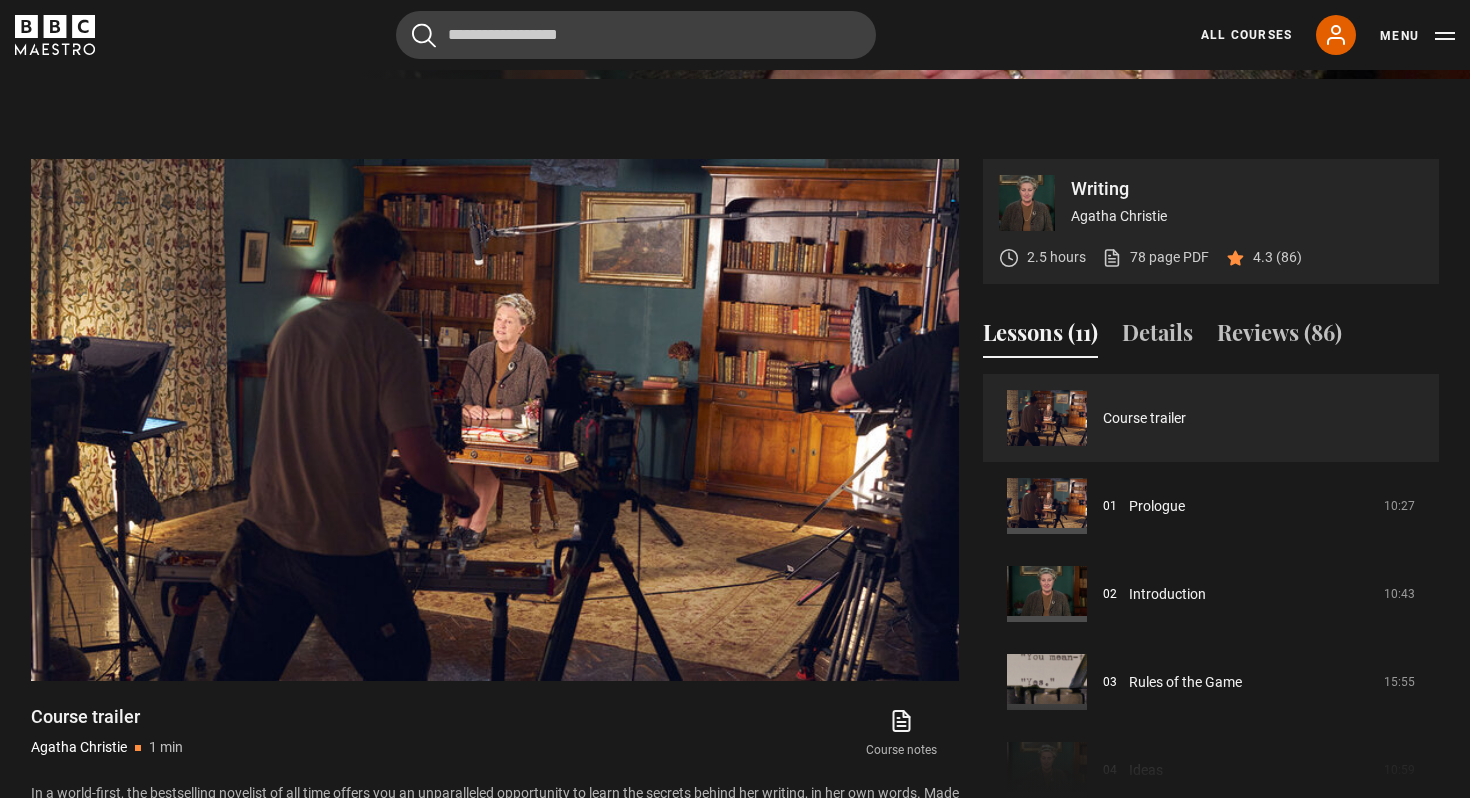 scroll, scrollTop: 792, scrollLeft: 0, axis: vertical 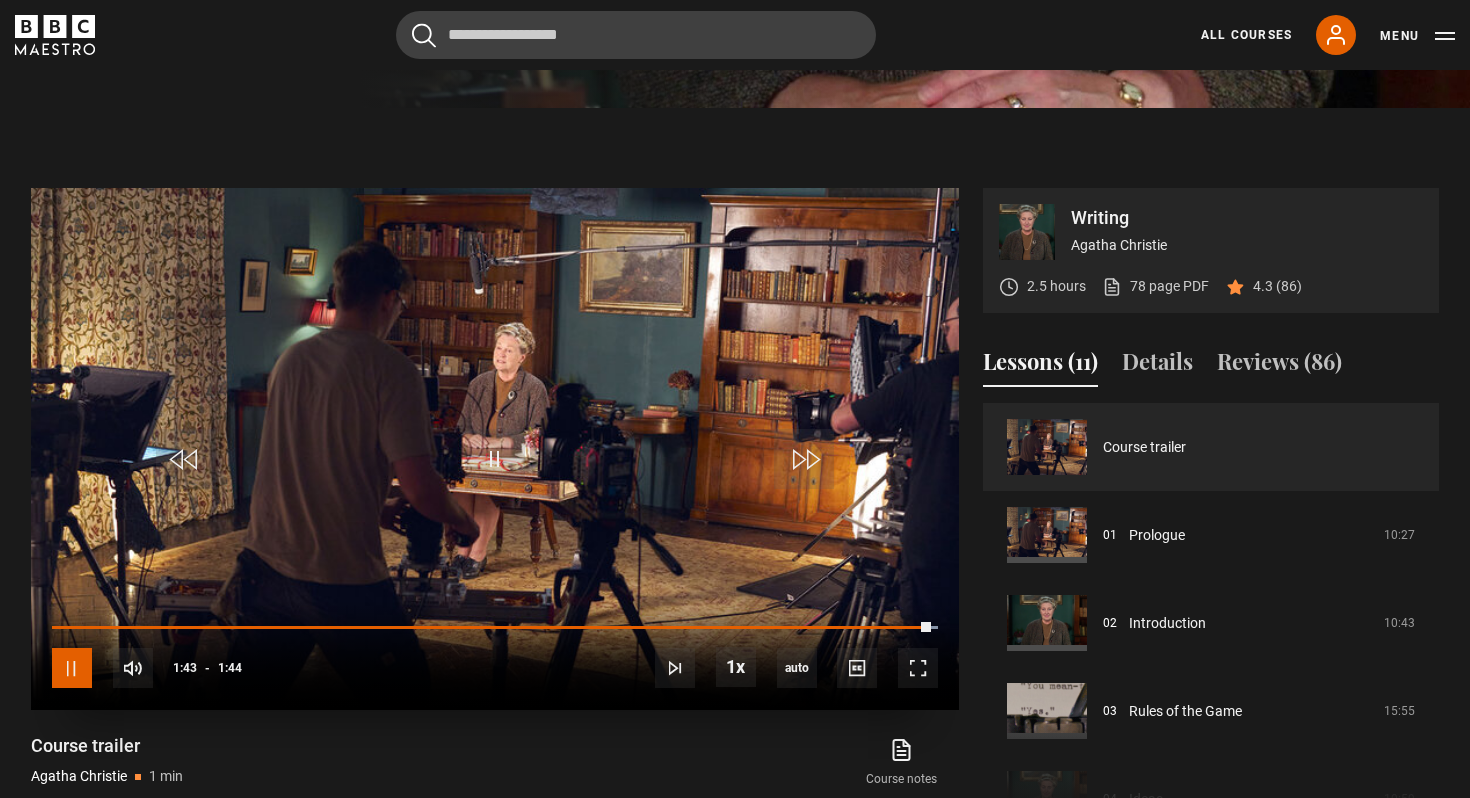 click at bounding box center (72, 668) 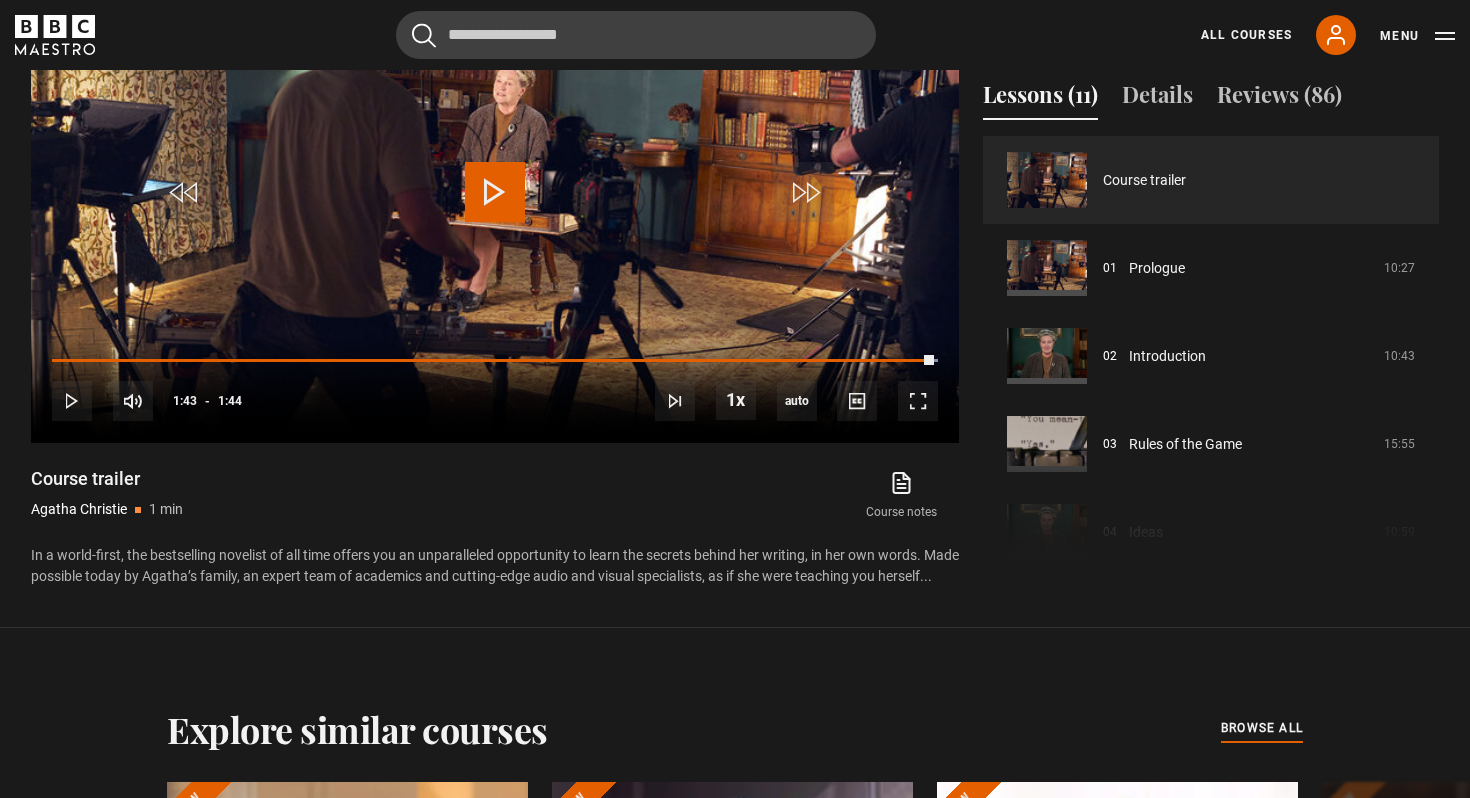 scroll, scrollTop: 1063, scrollLeft: 0, axis: vertical 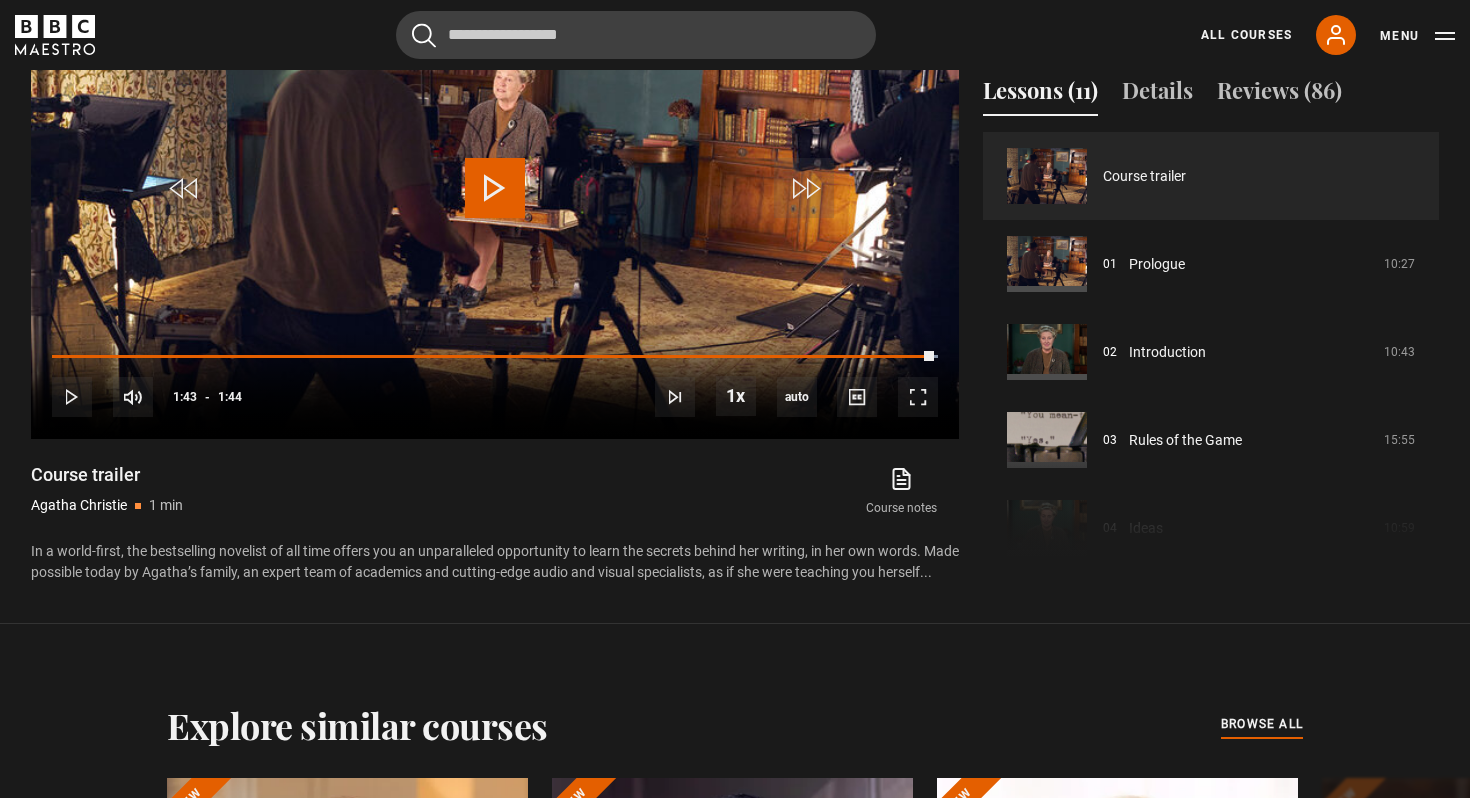 click on "In a world-first, the bestselling novelist of all time offers you an unparalleled opportunity to learn the secrets behind her writing, in her own words. Made possible today by Agatha’s family, an expert team of academics and cutting-edge audio and visual specialists, as if she were teaching you herself..." at bounding box center (495, 562) 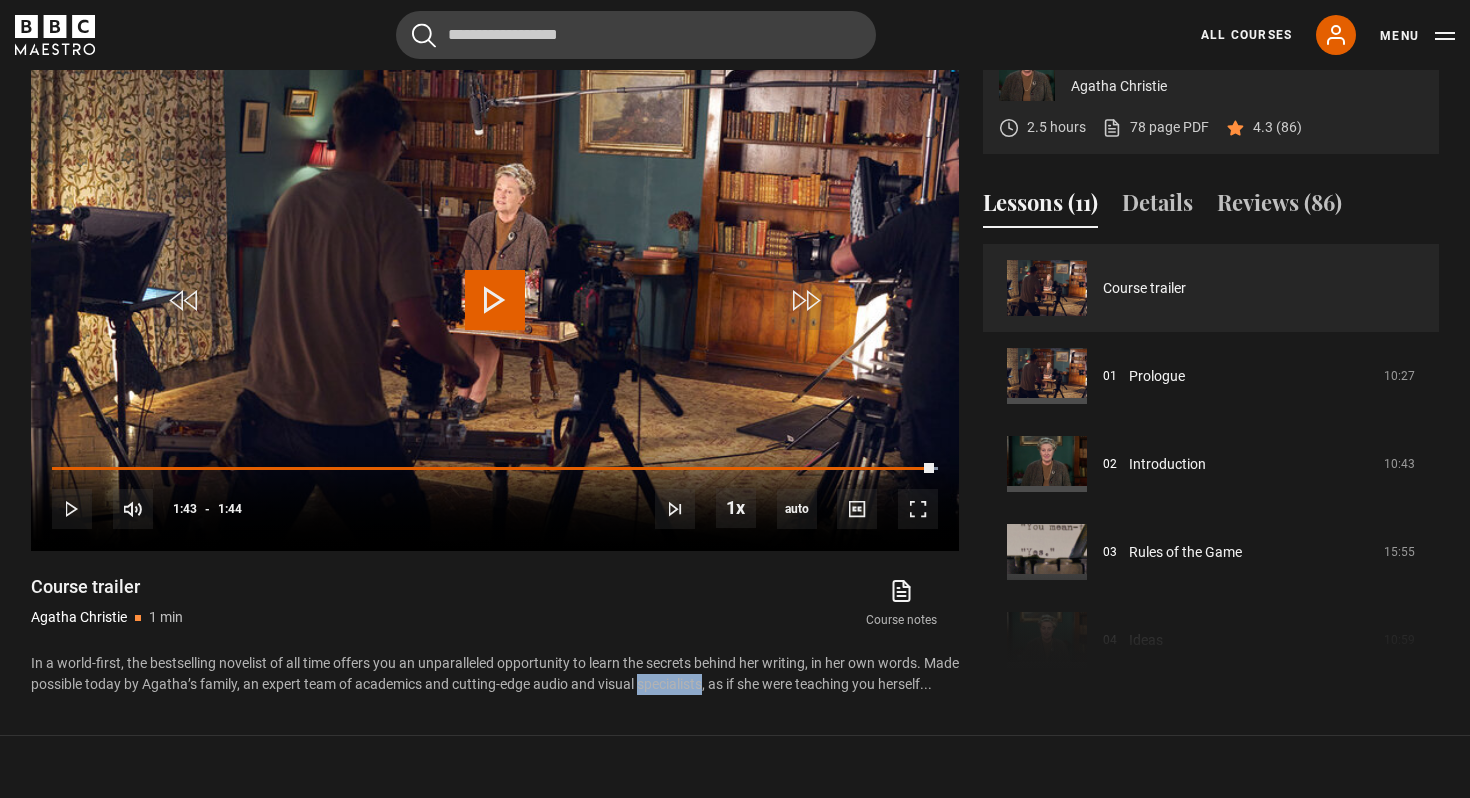 scroll, scrollTop: 897, scrollLeft: 0, axis: vertical 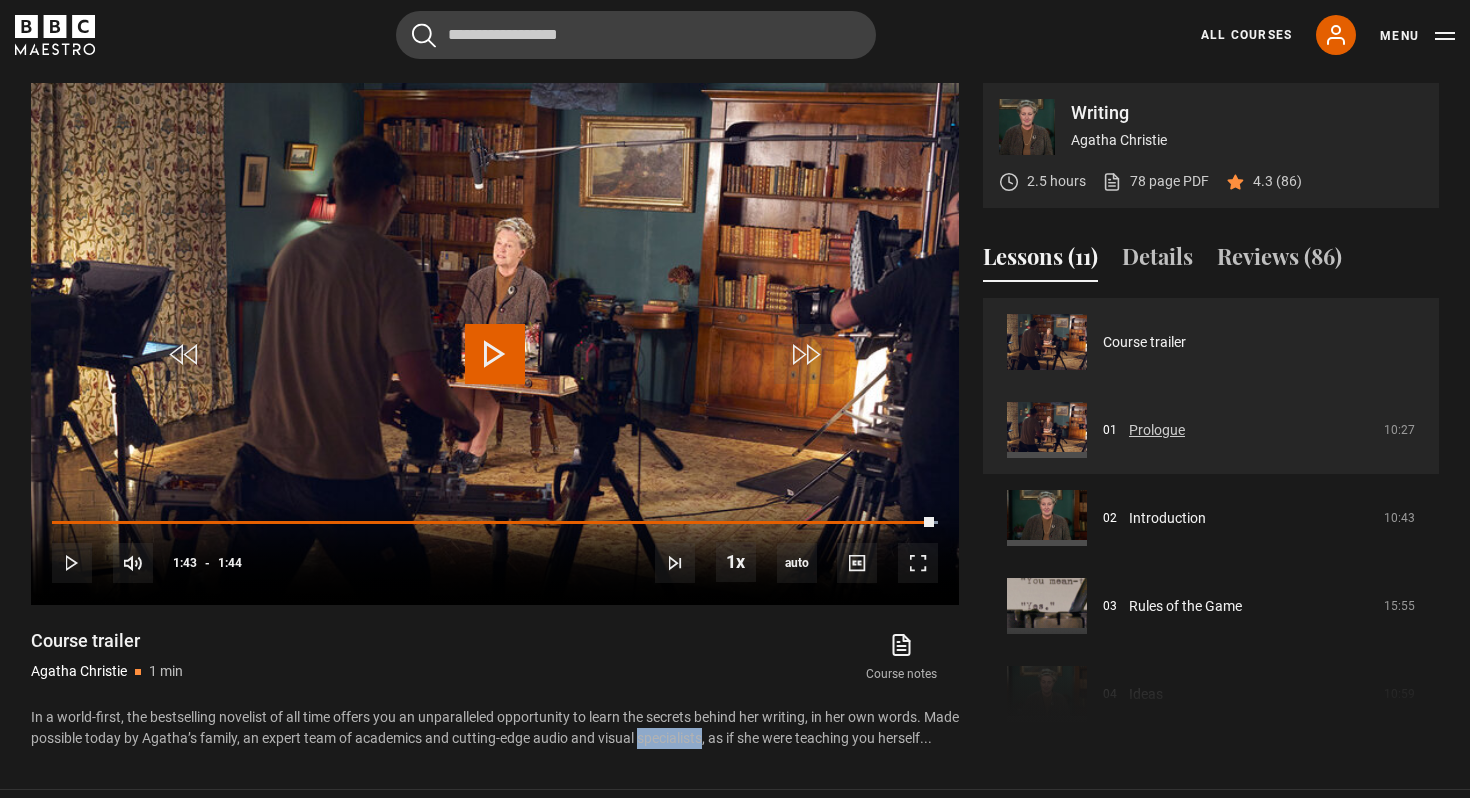 click on "Prologue" at bounding box center (1157, 430) 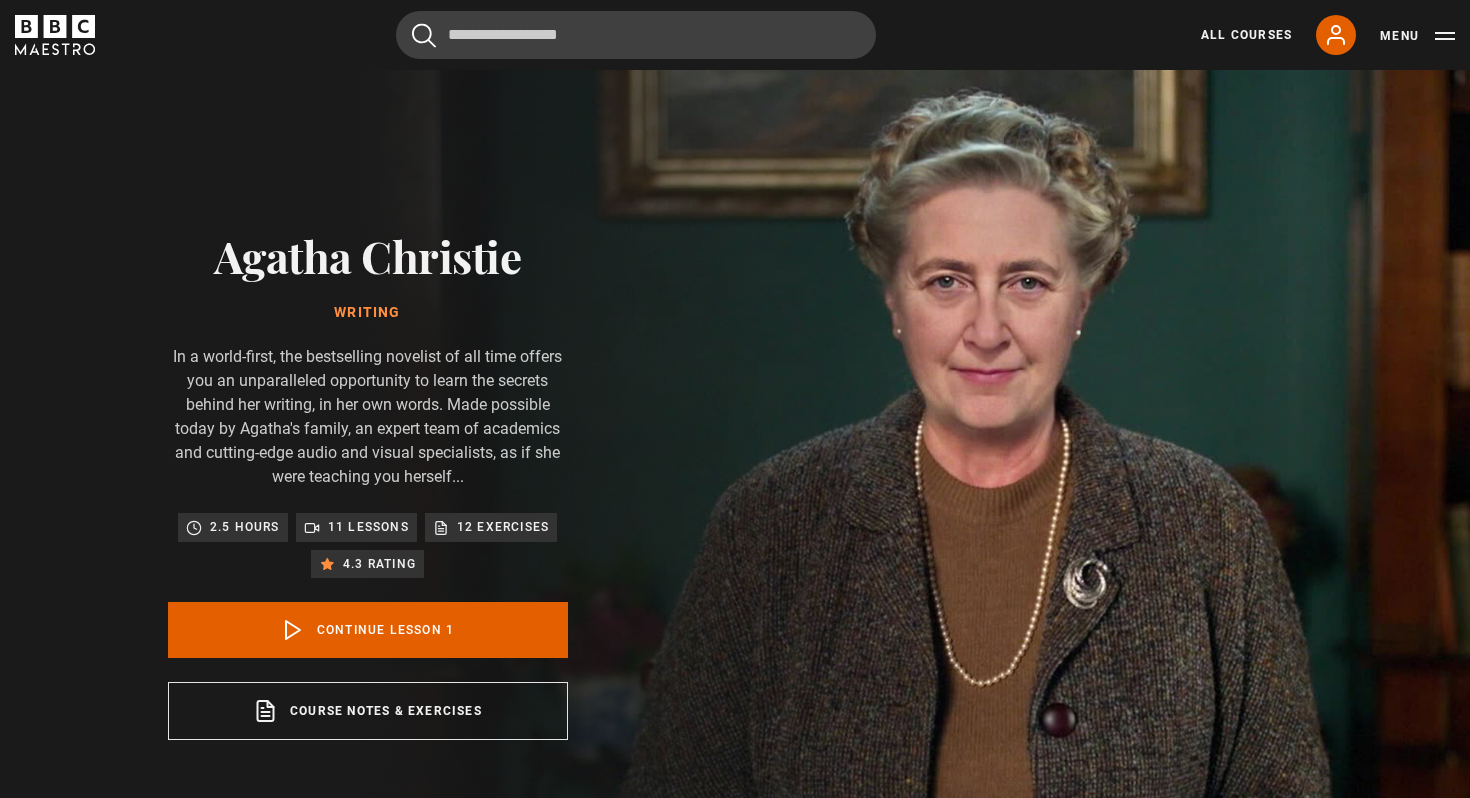 scroll, scrollTop: 900, scrollLeft: 0, axis: vertical 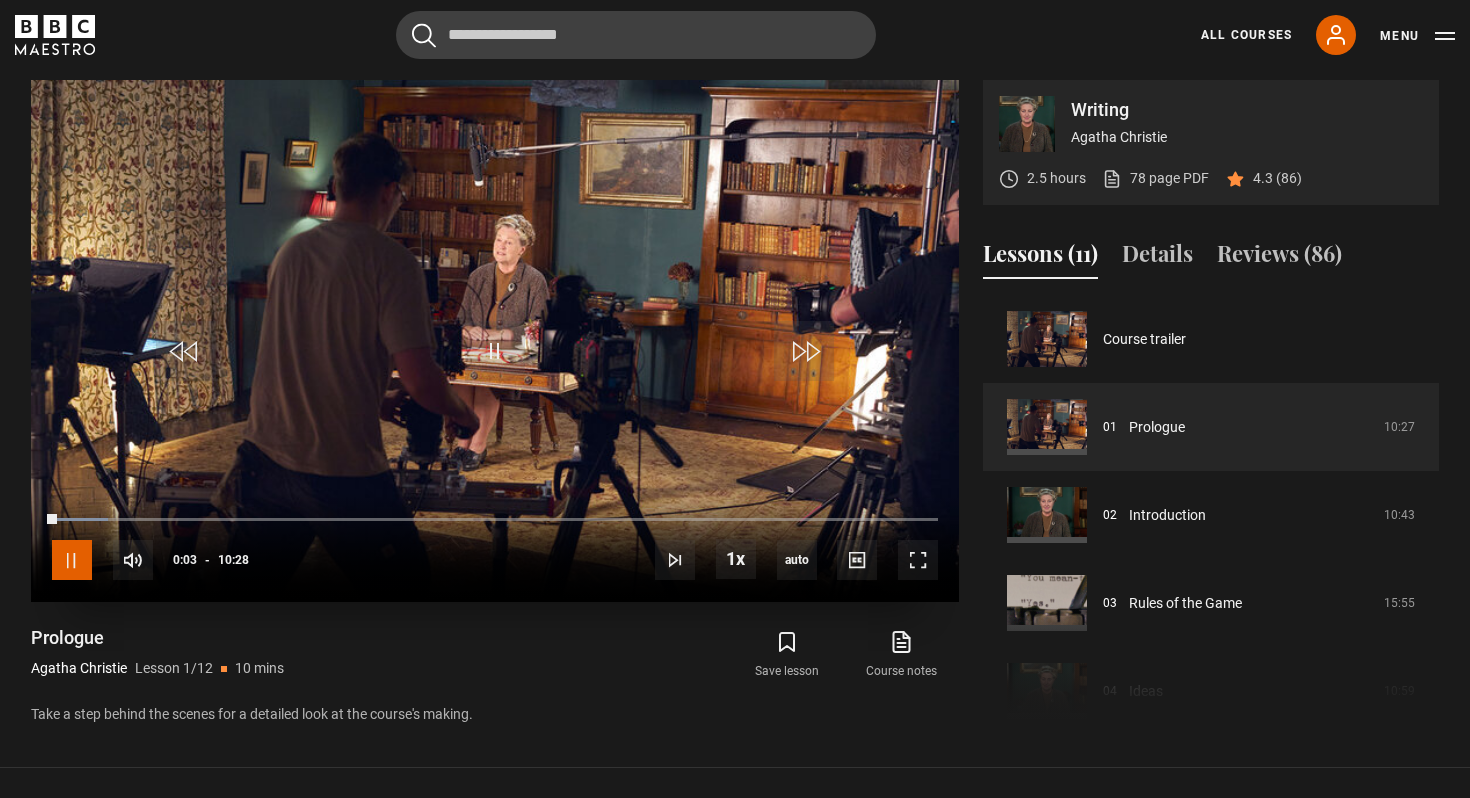 click at bounding box center [72, 560] 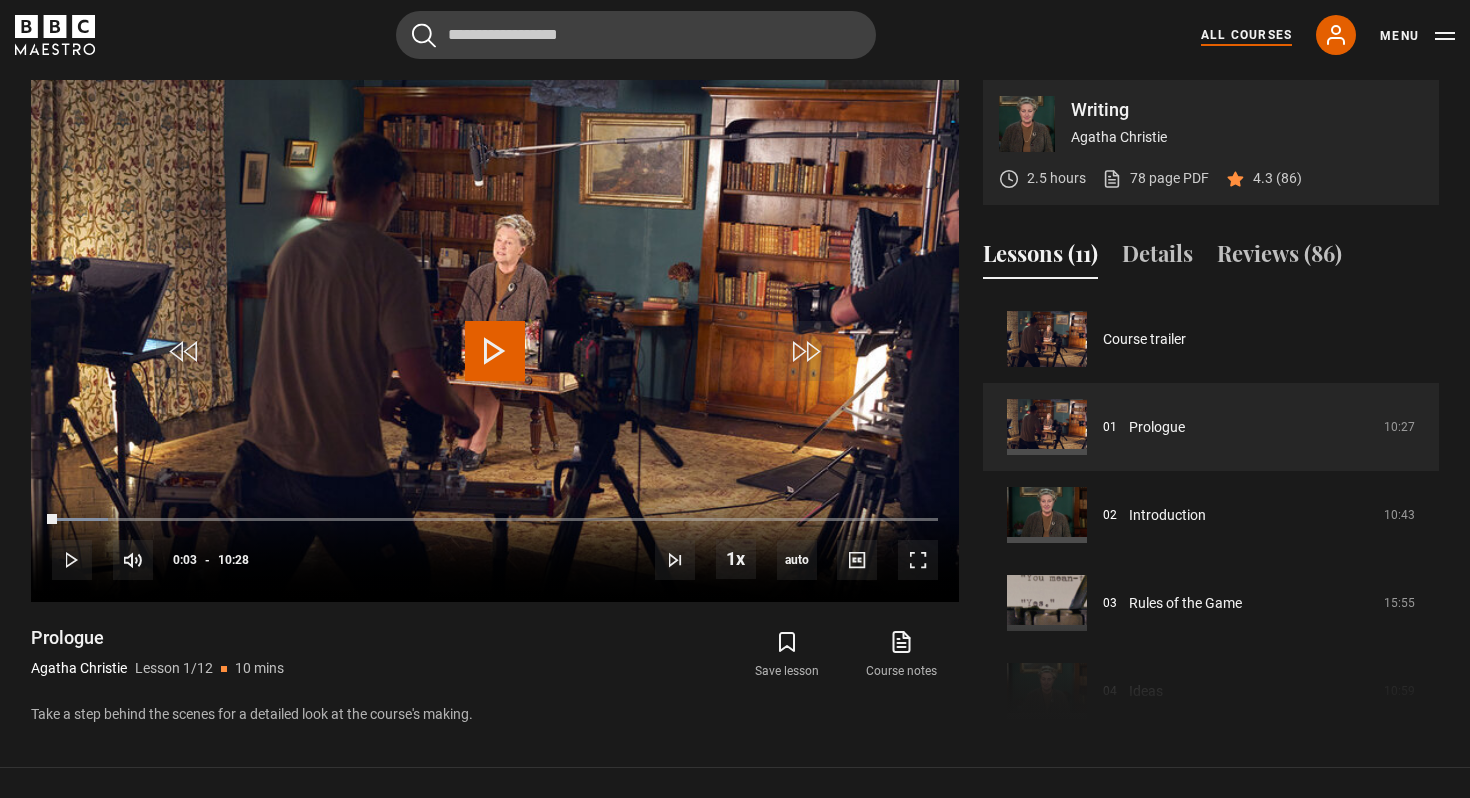 click on "All Courses" at bounding box center [1246, 35] 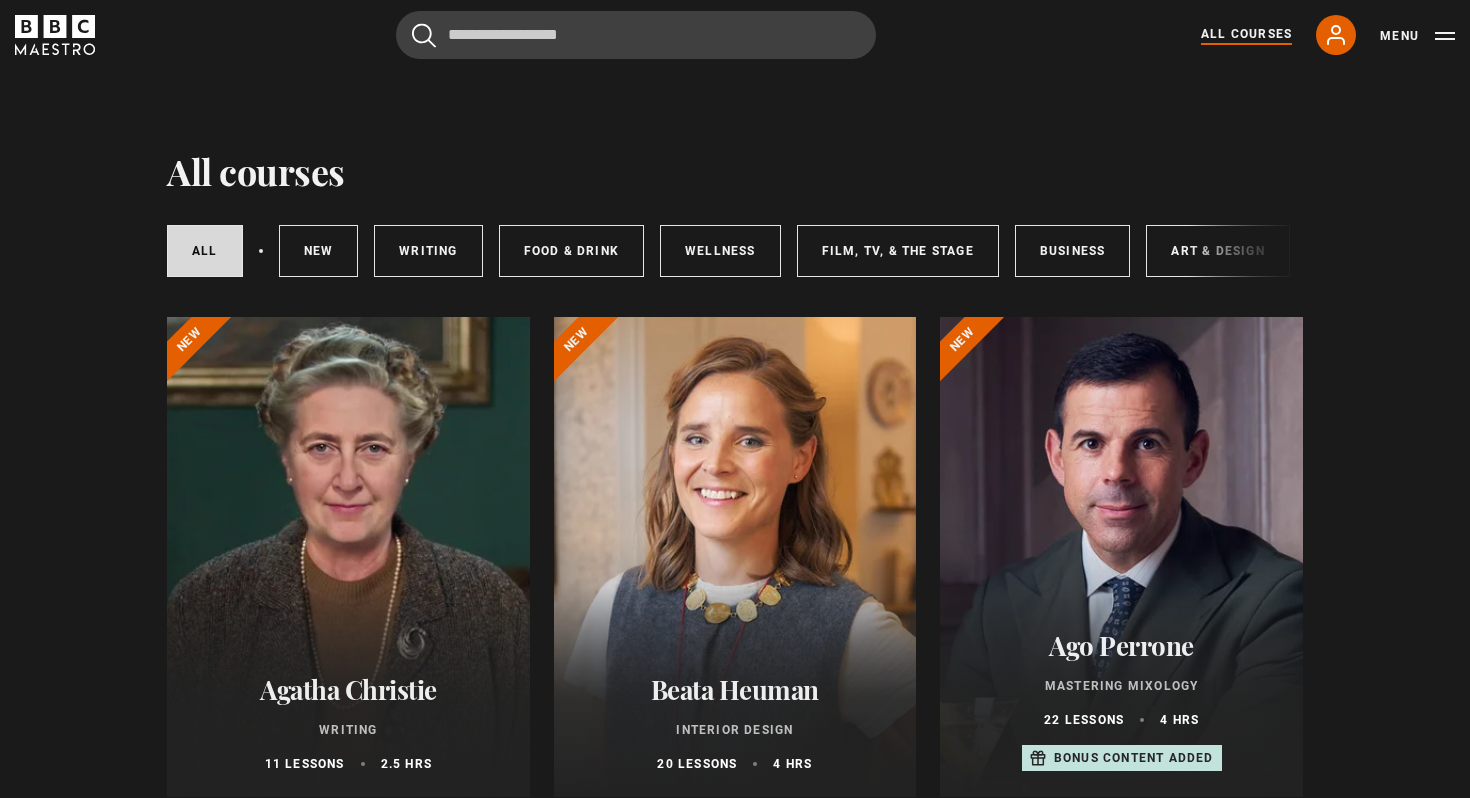 scroll, scrollTop: 0, scrollLeft: 0, axis: both 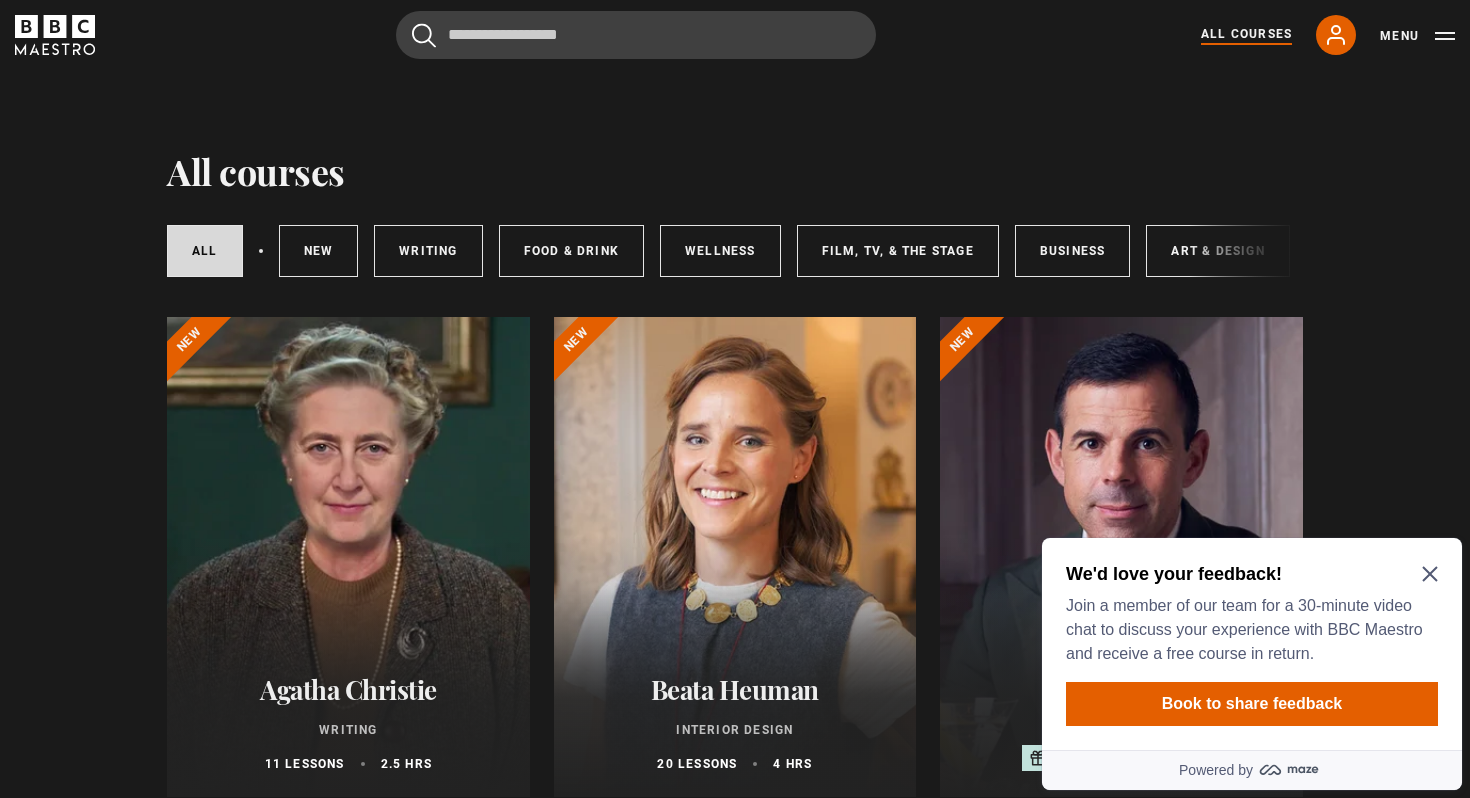 click 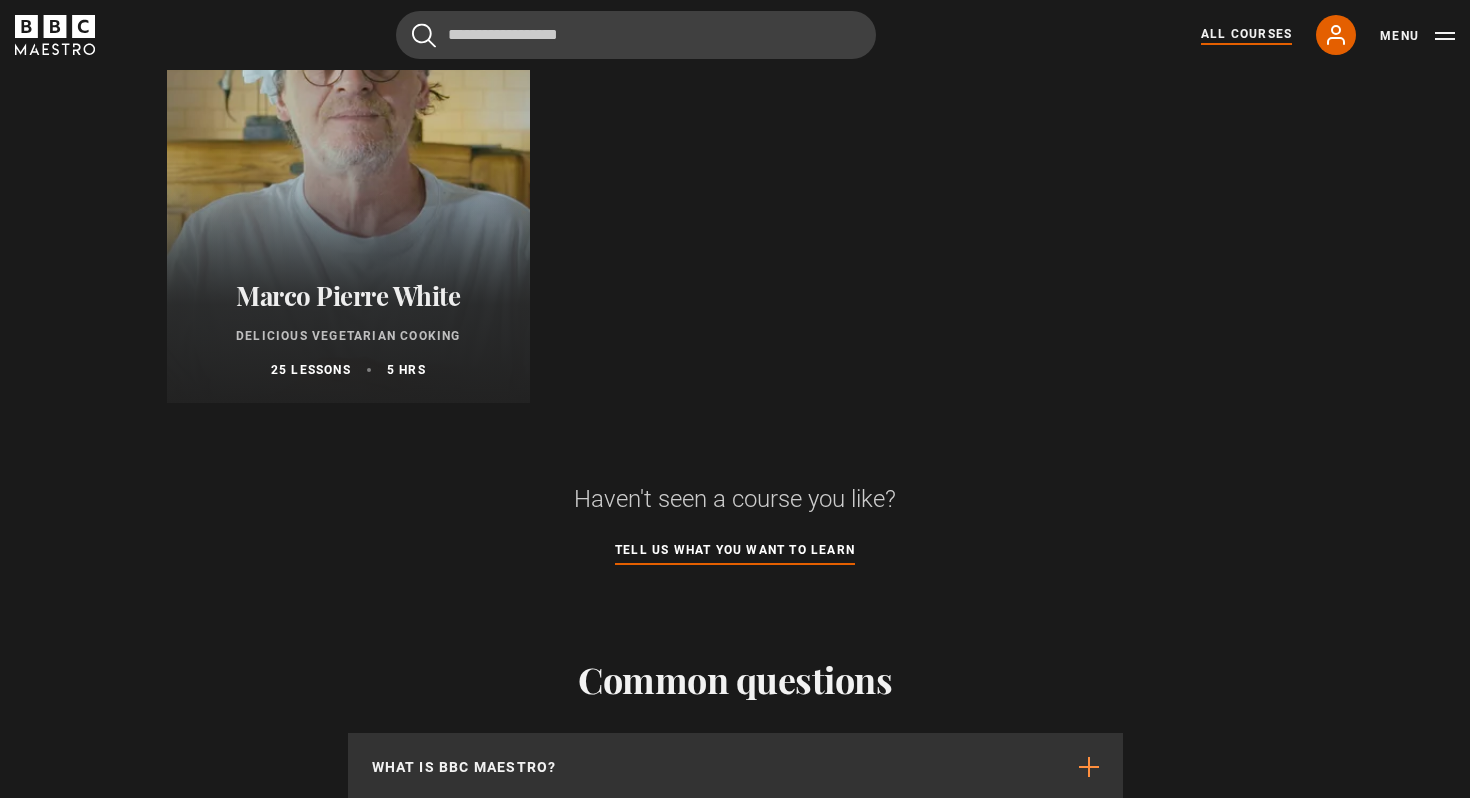 scroll, scrollTop: 7764, scrollLeft: 0, axis: vertical 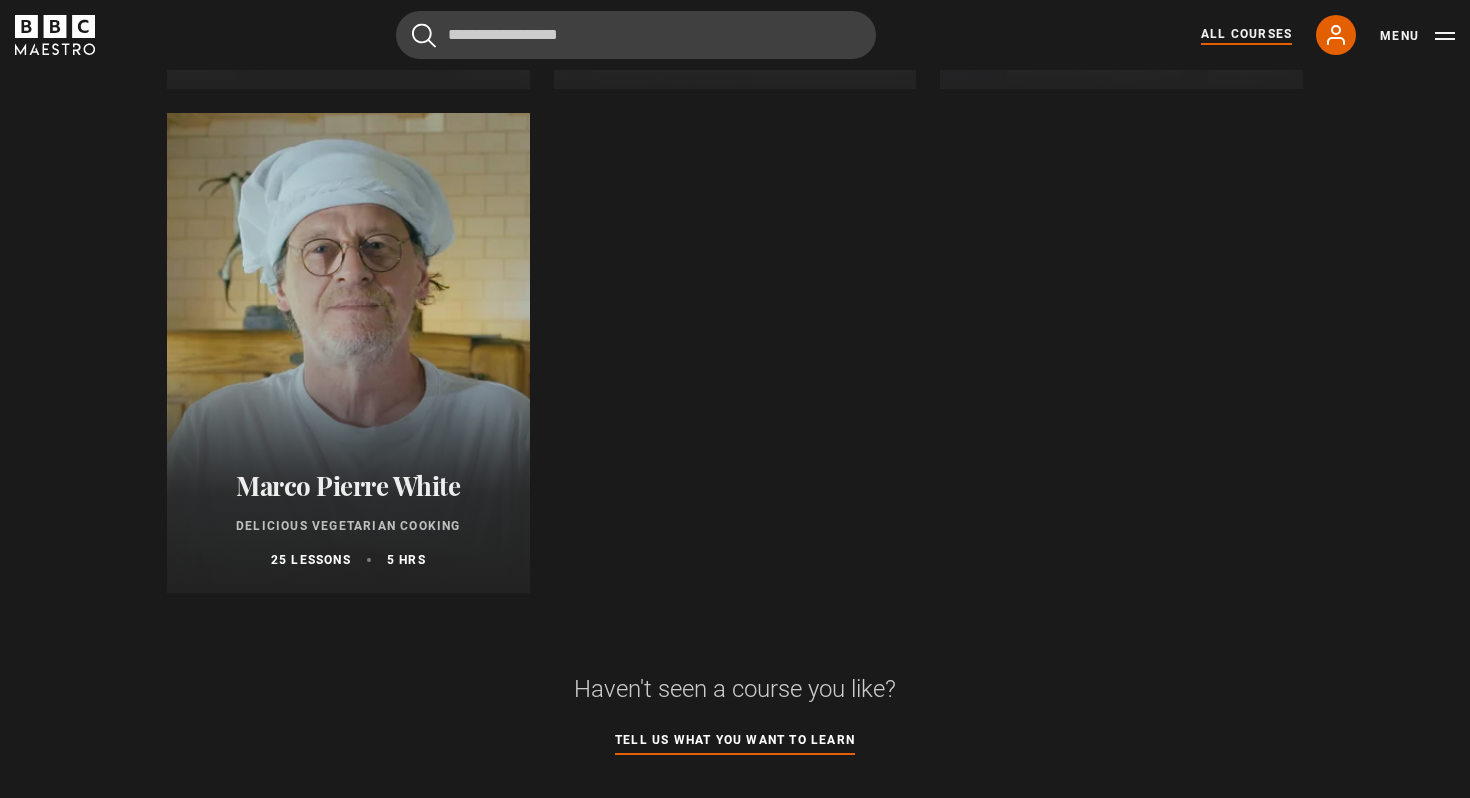 click at bounding box center (348, 353) 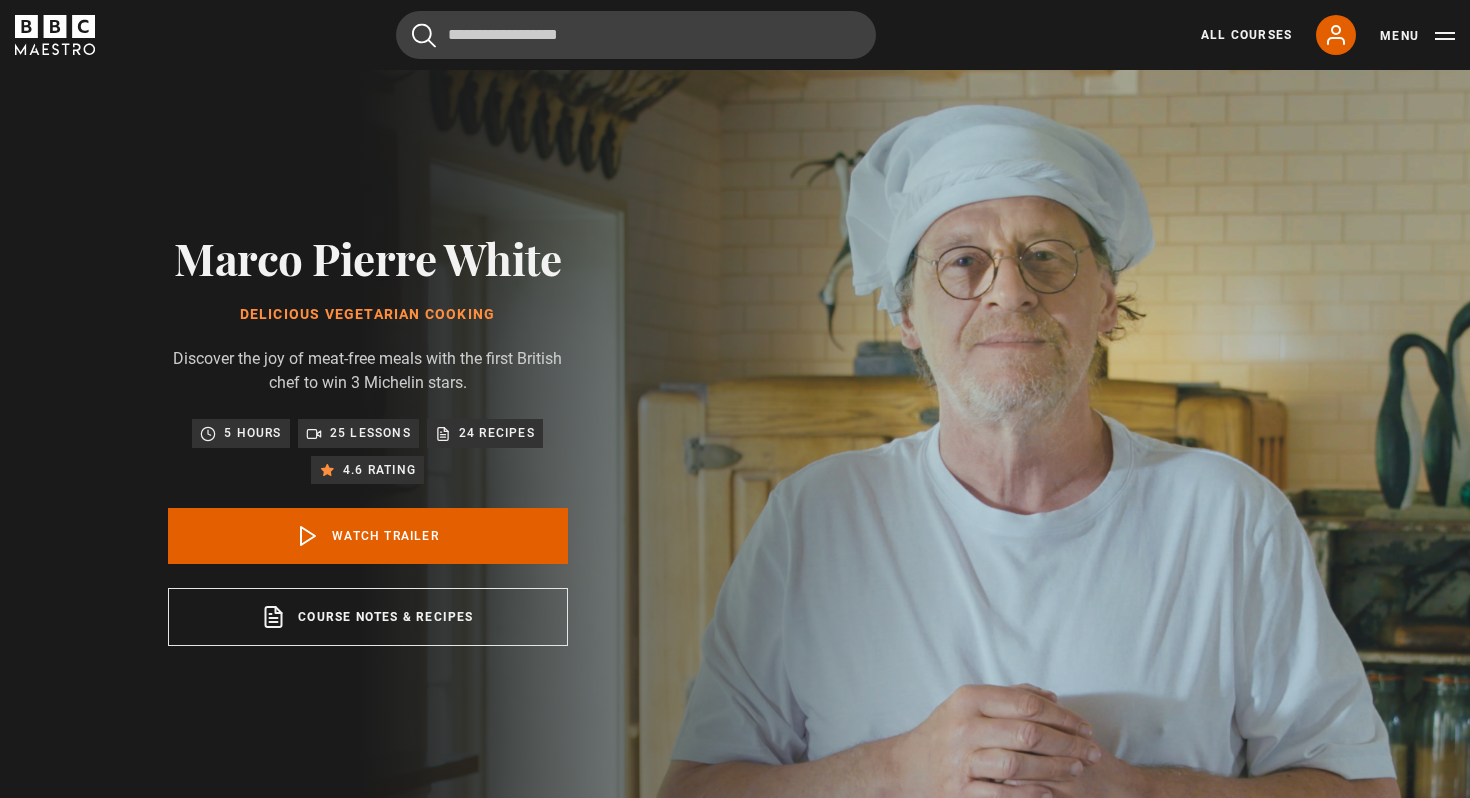 scroll, scrollTop: 0, scrollLeft: 0, axis: both 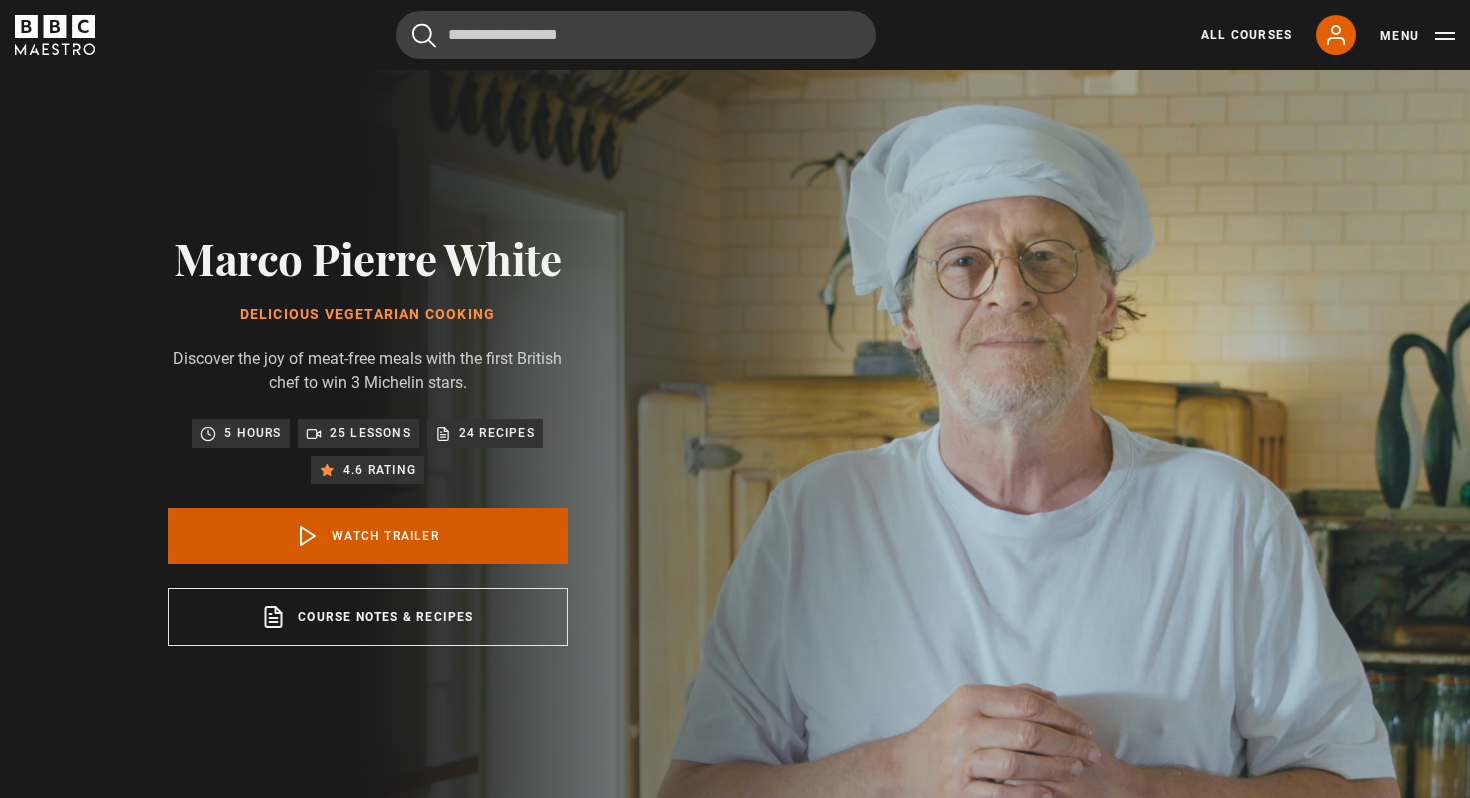 click on "Watch Trailer" at bounding box center [368, 536] 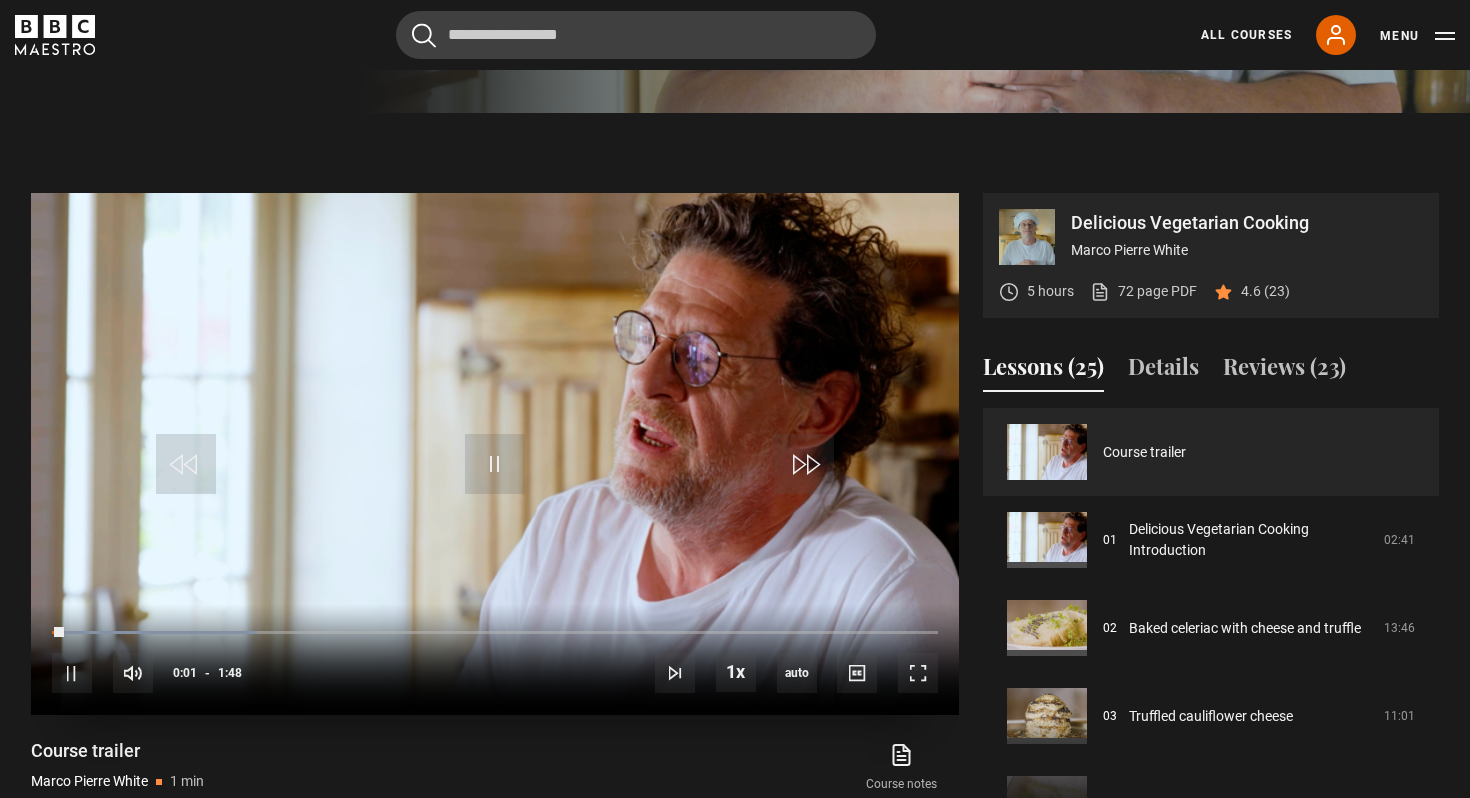 scroll, scrollTop: 700, scrollLeft: 0, axis: vertical 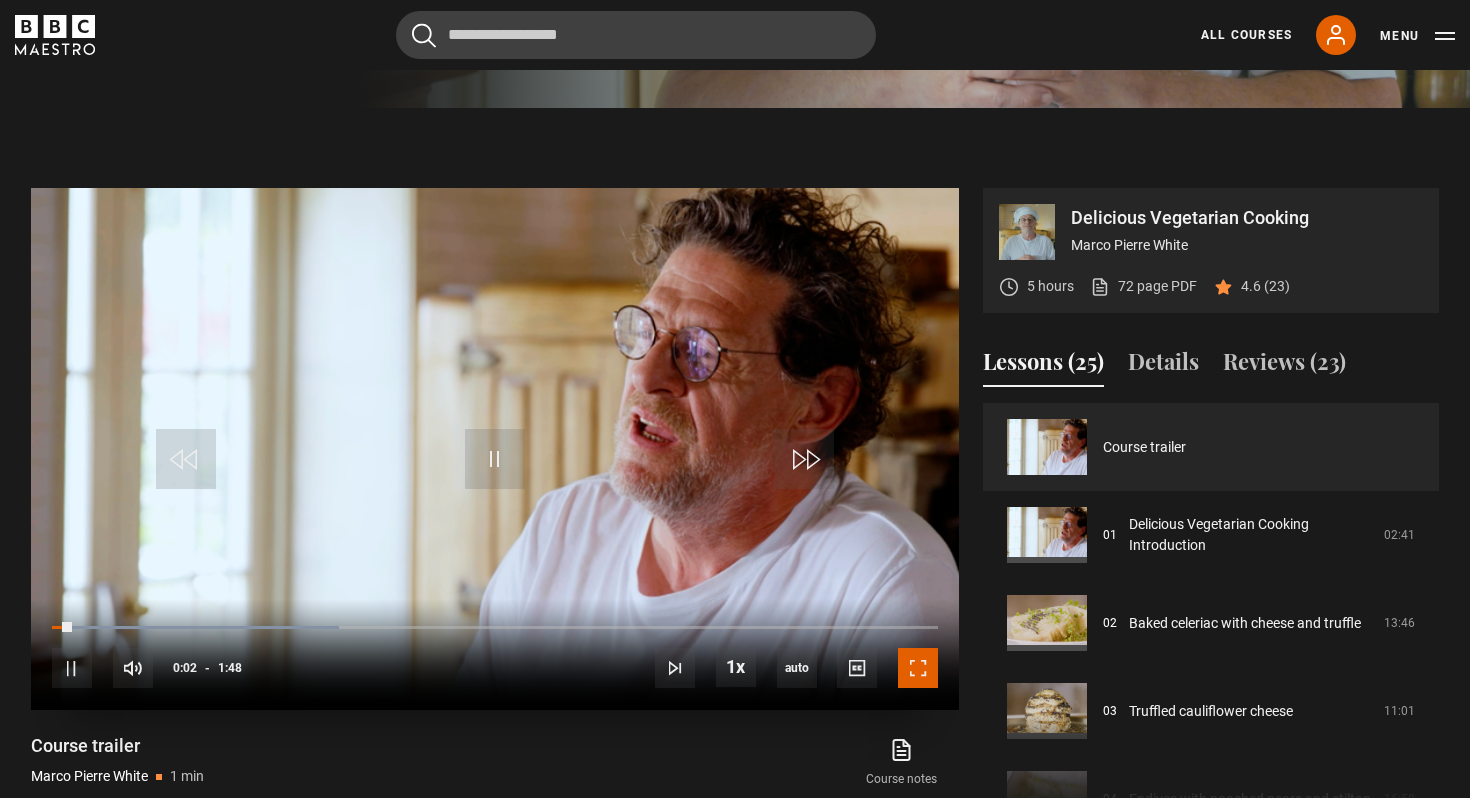 click at bounding box center (918, 668) 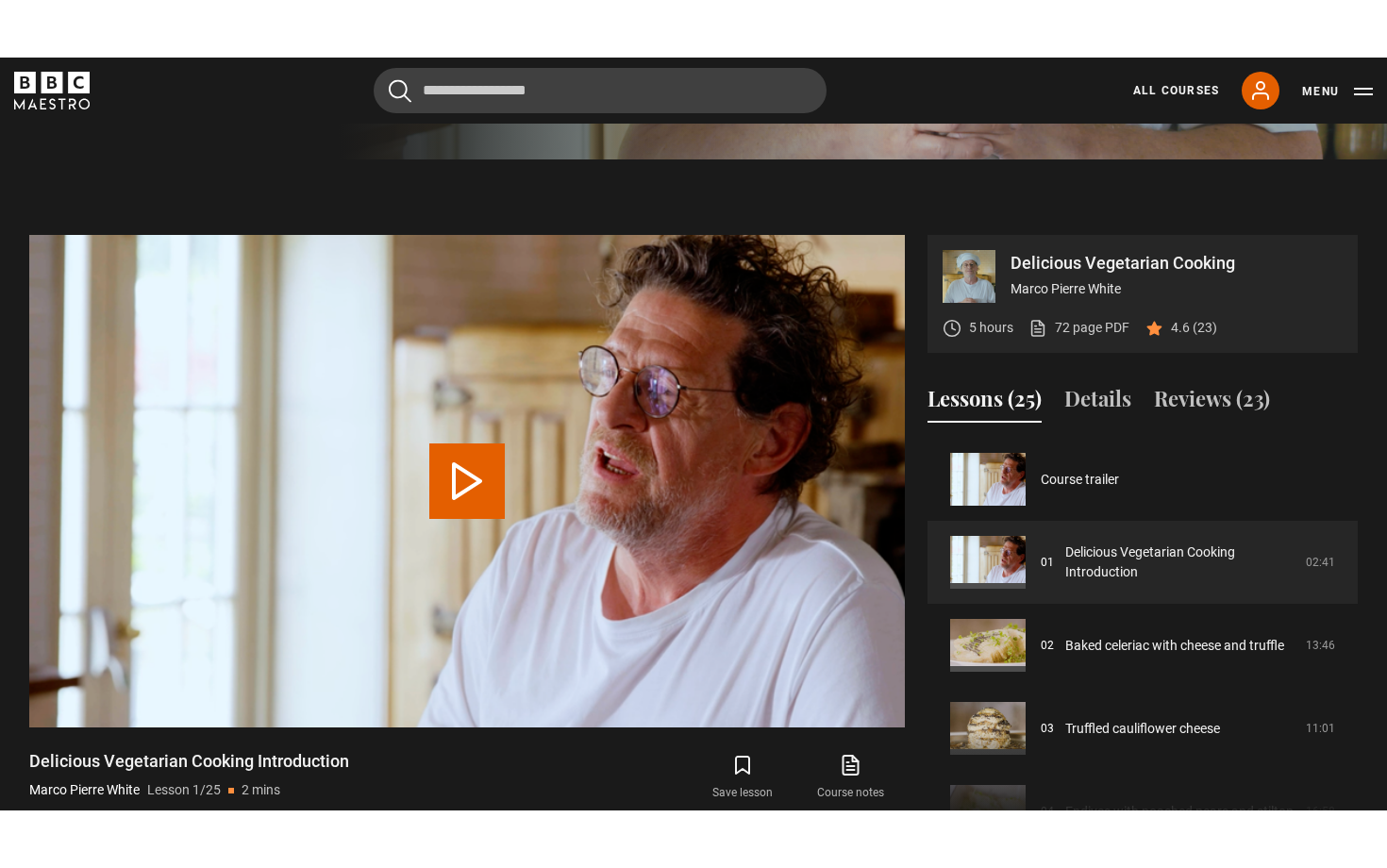 scroll, scrollTop: 762, scrollLeft: 0, axis: vertical 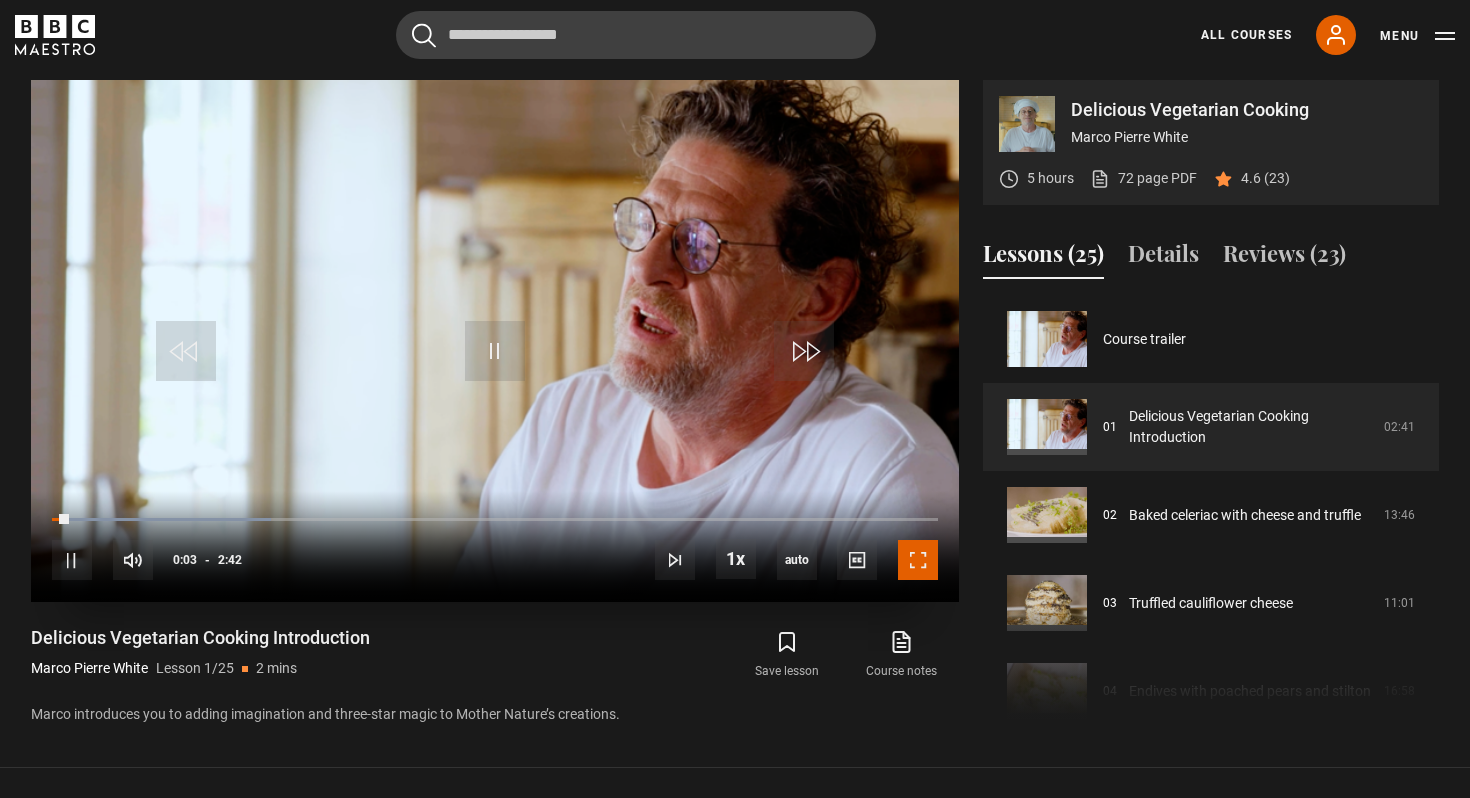 click at bounding box center (918, 560) 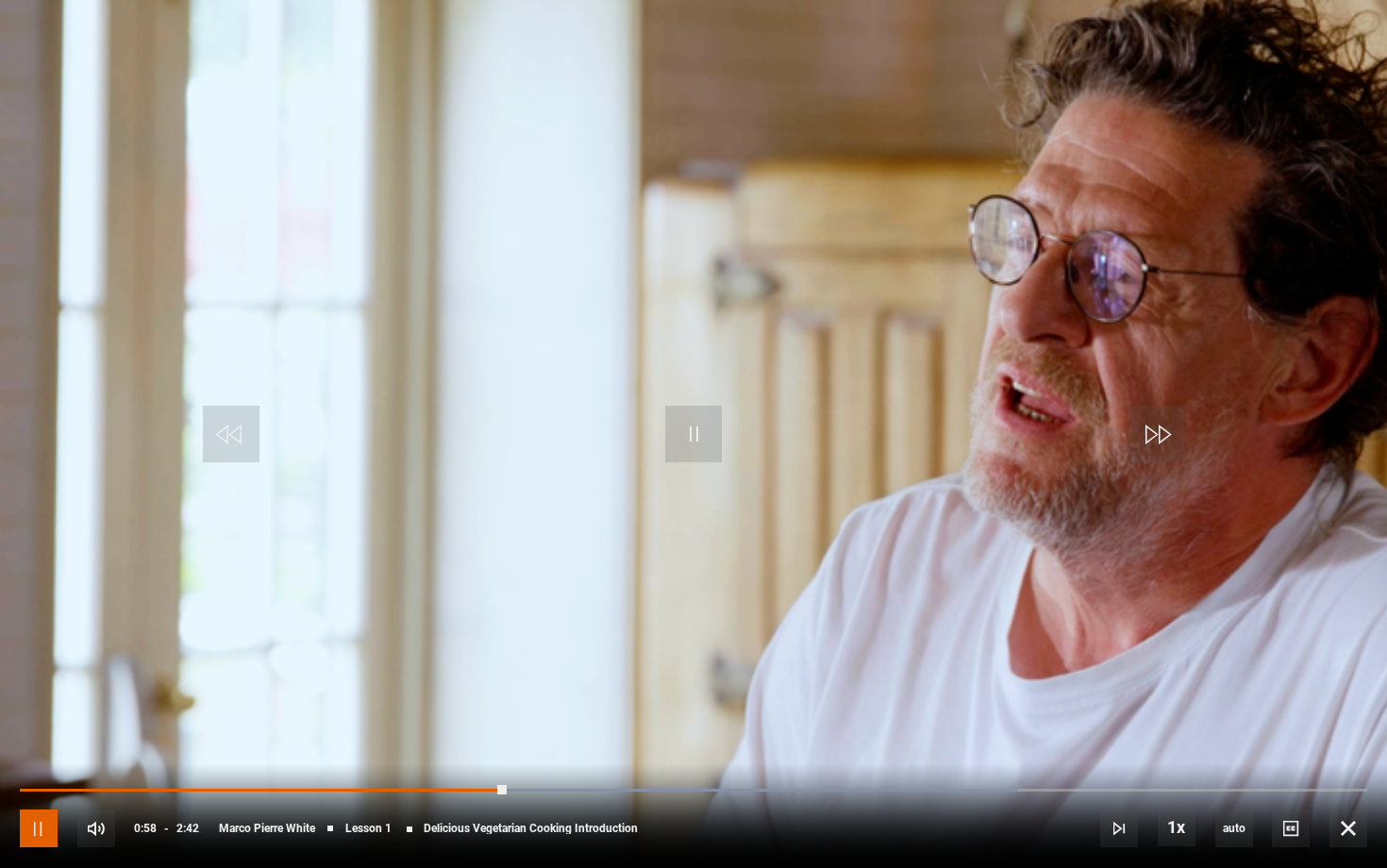 click at bounding box center [39, 828] 